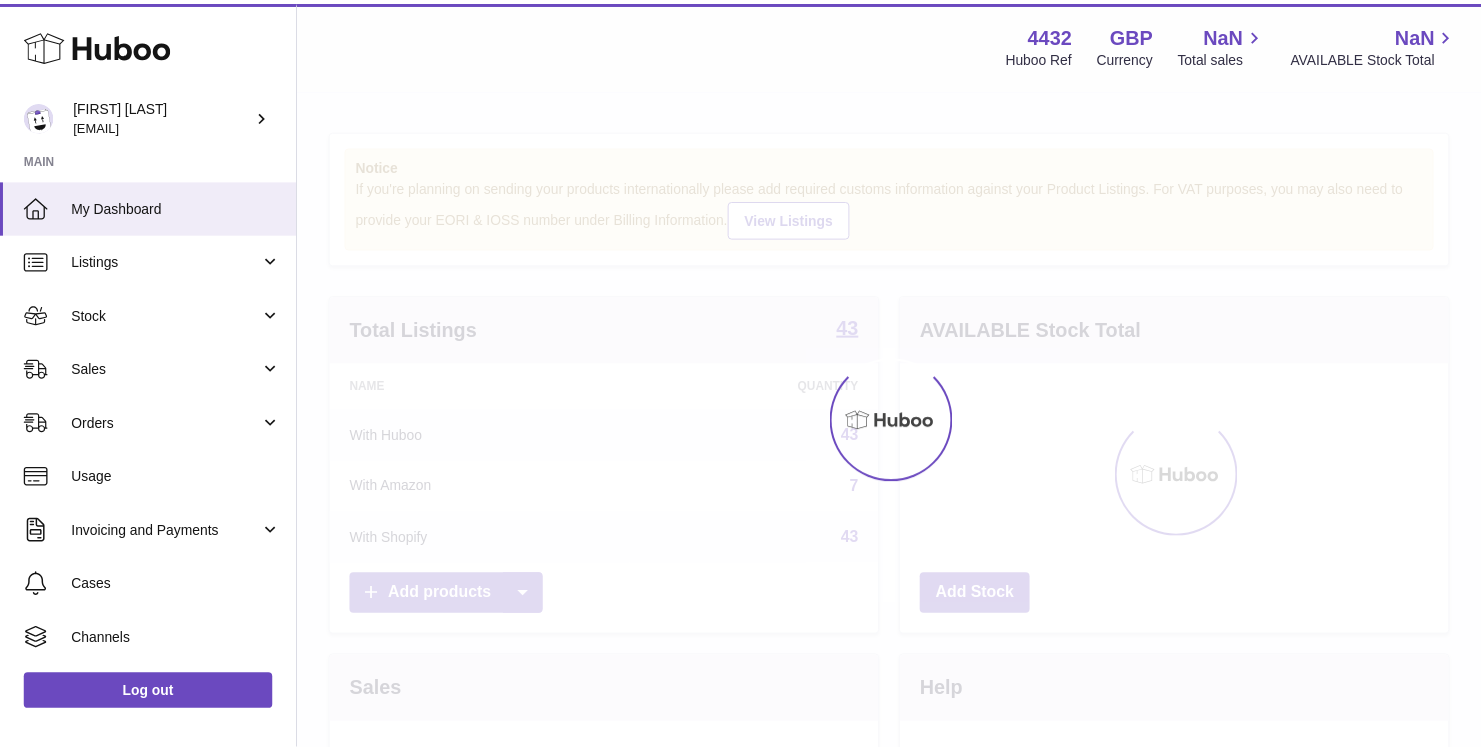 scroll, scrollTop: 0, scrollLeft: 0, axis: both 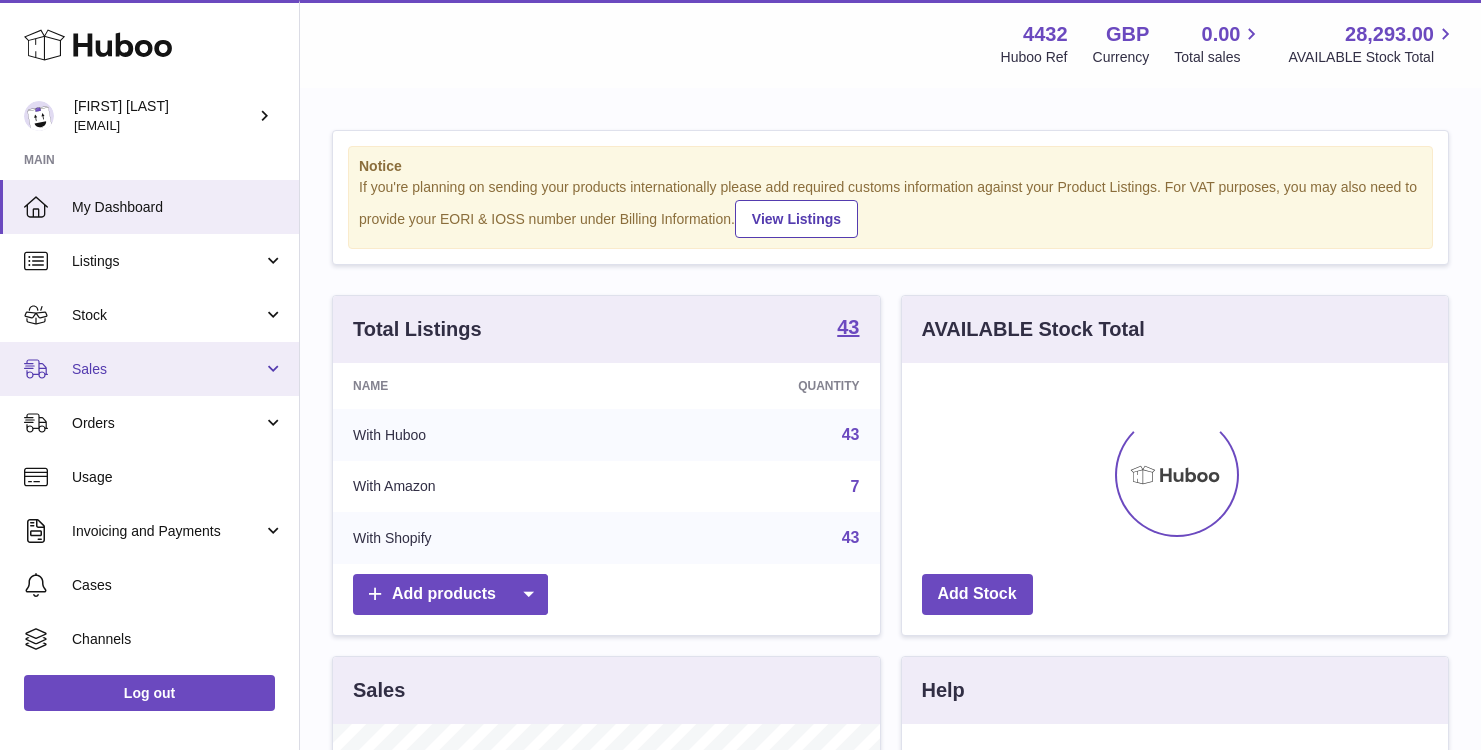 click on "Sales" at bounding box center (149, 369) 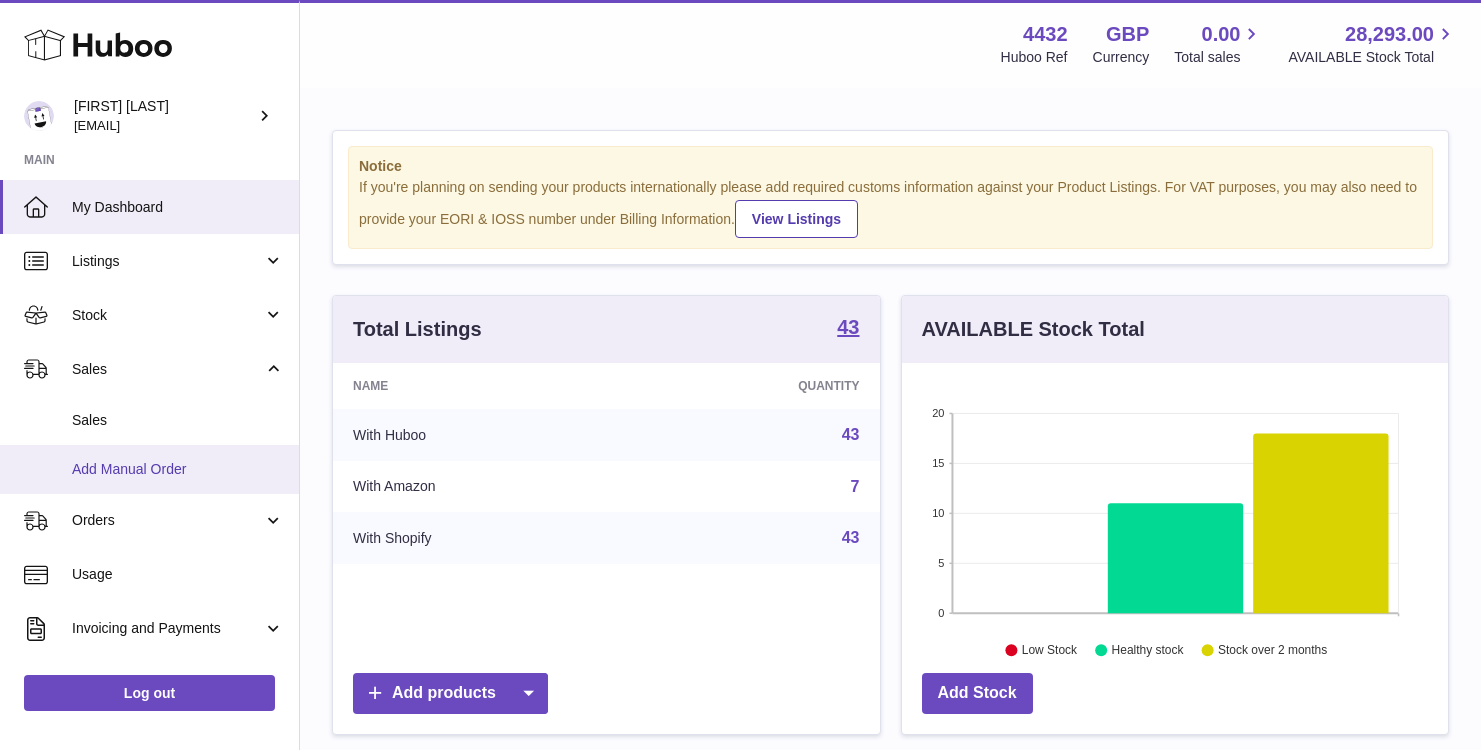 click on "Add Manual Order" at bounding box center (178, 469) 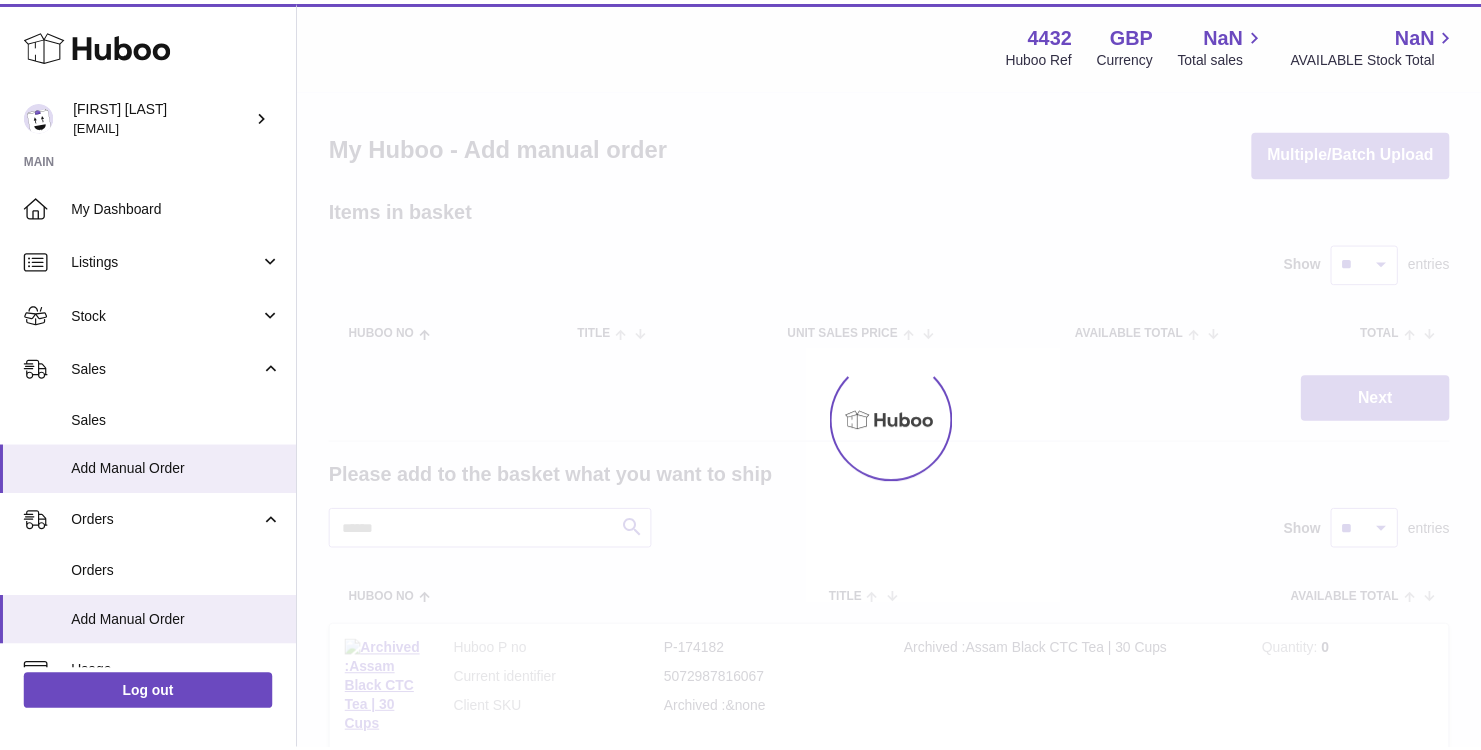 scroll, scrollTop: 0, scrollLeft: 0, axis: both 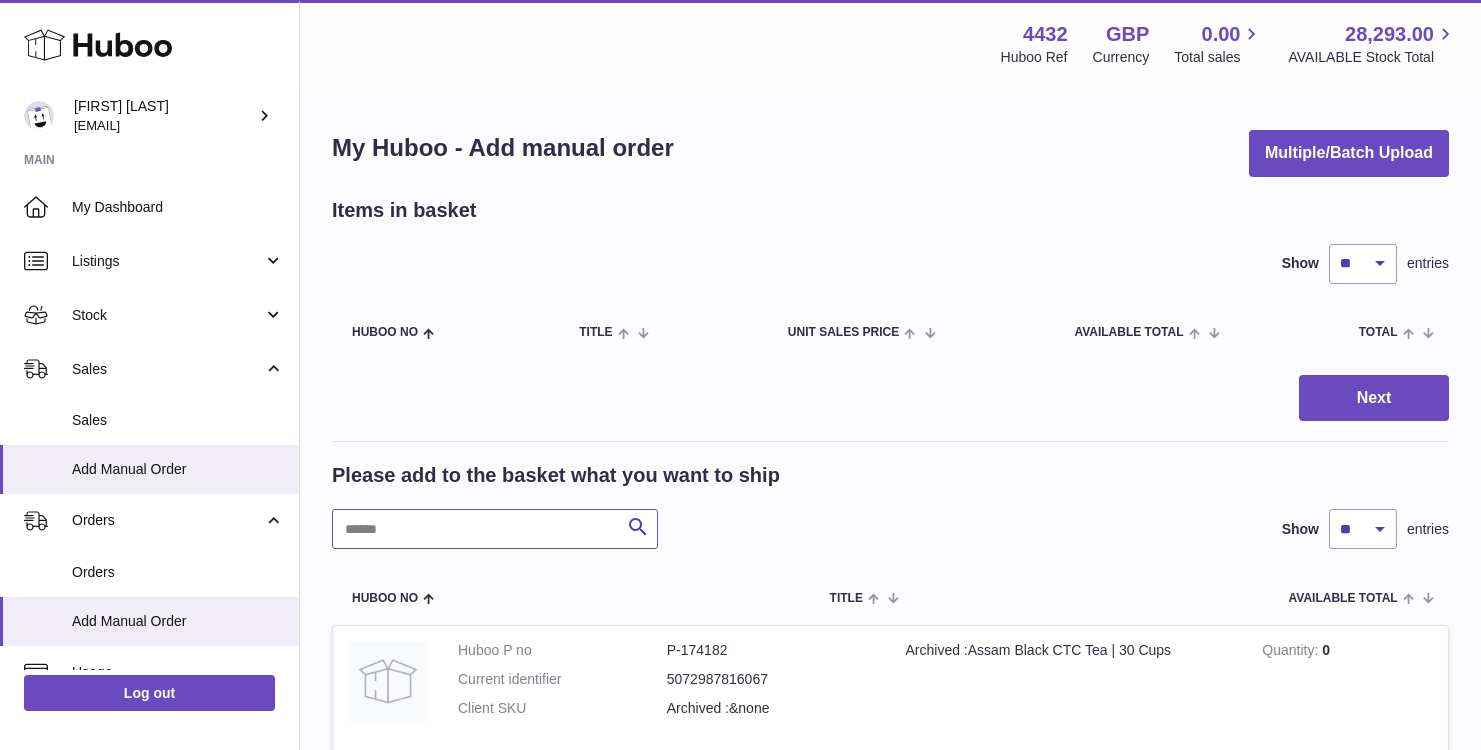 click at bounding box center [495, 529] 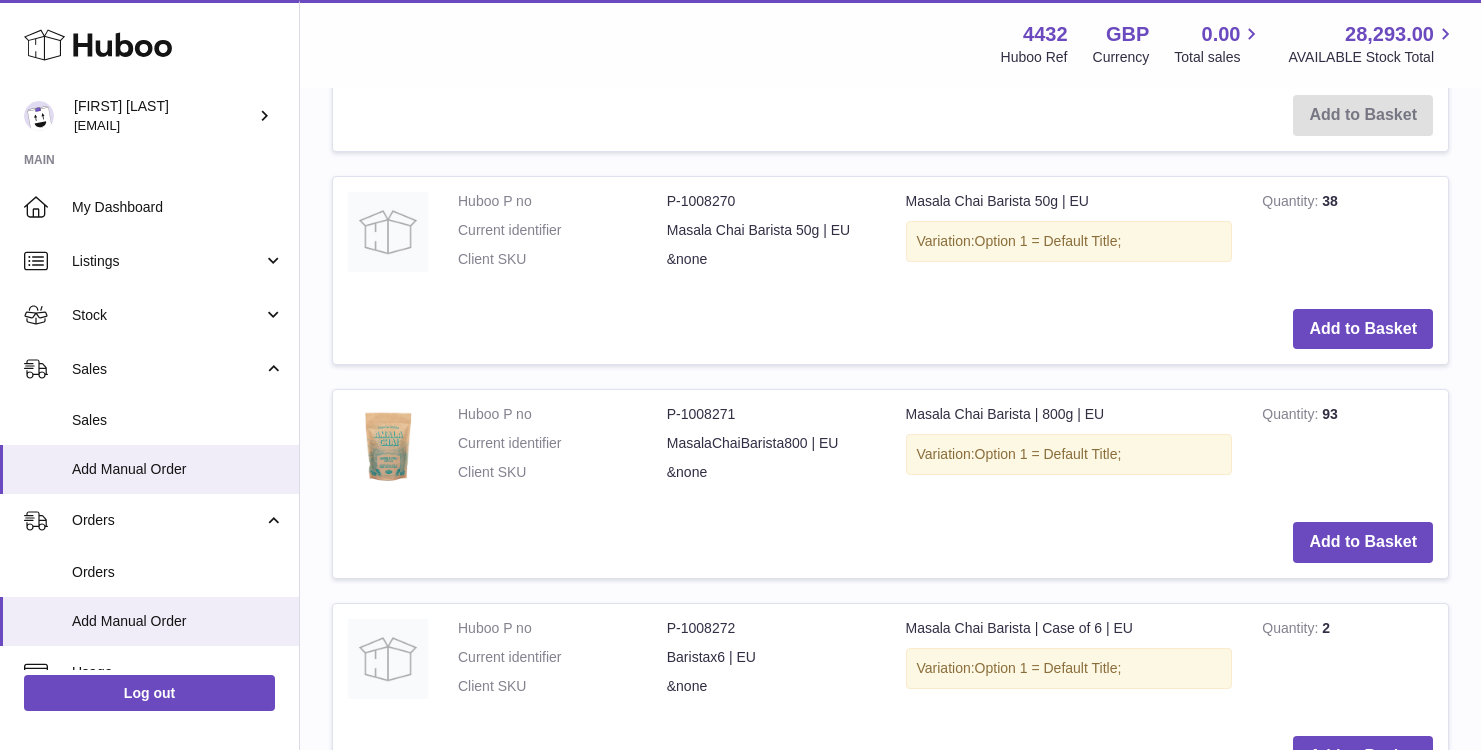 scroll, scrollTop: 1764, scrollLeft: 0, axis: vertical 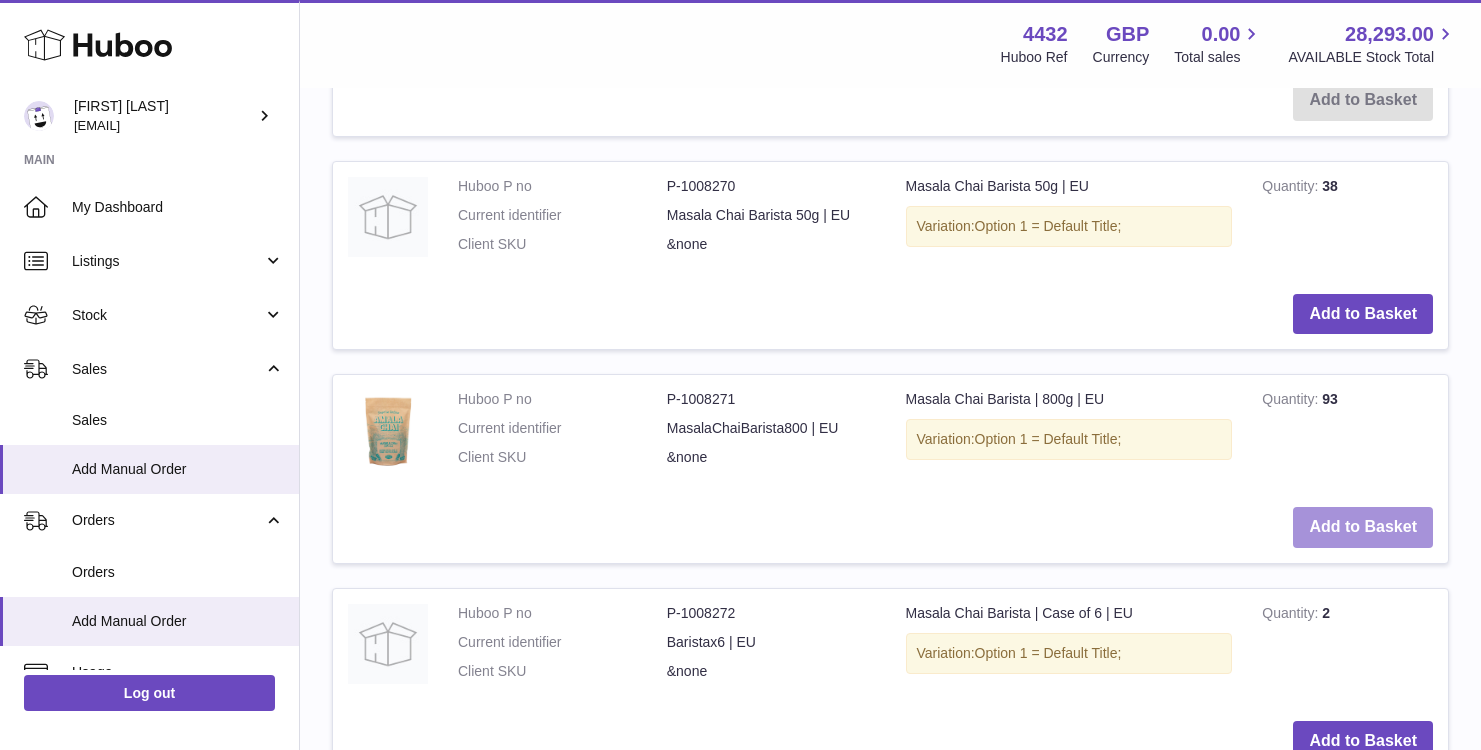 type on "*******" 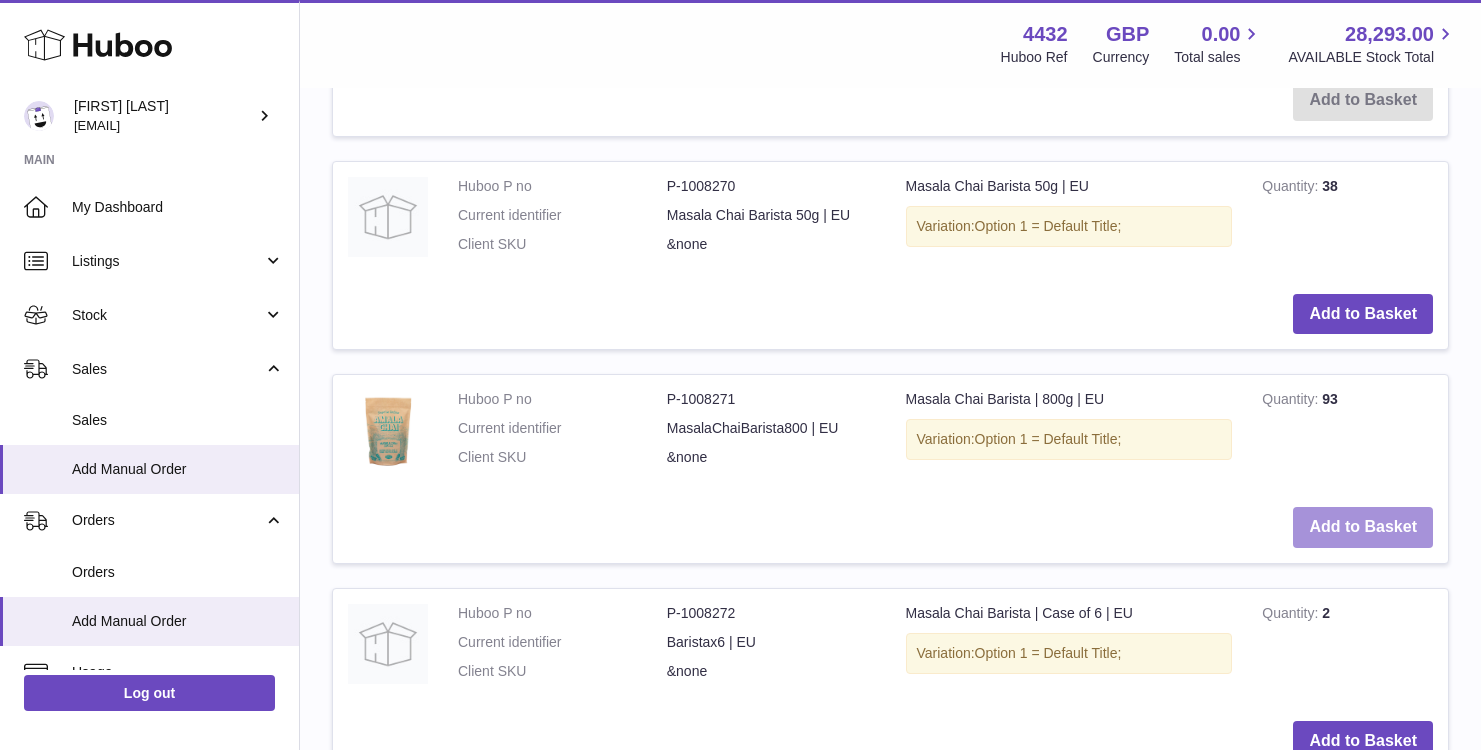 click on "Add to Basket" at bounding box center (1363, 527) 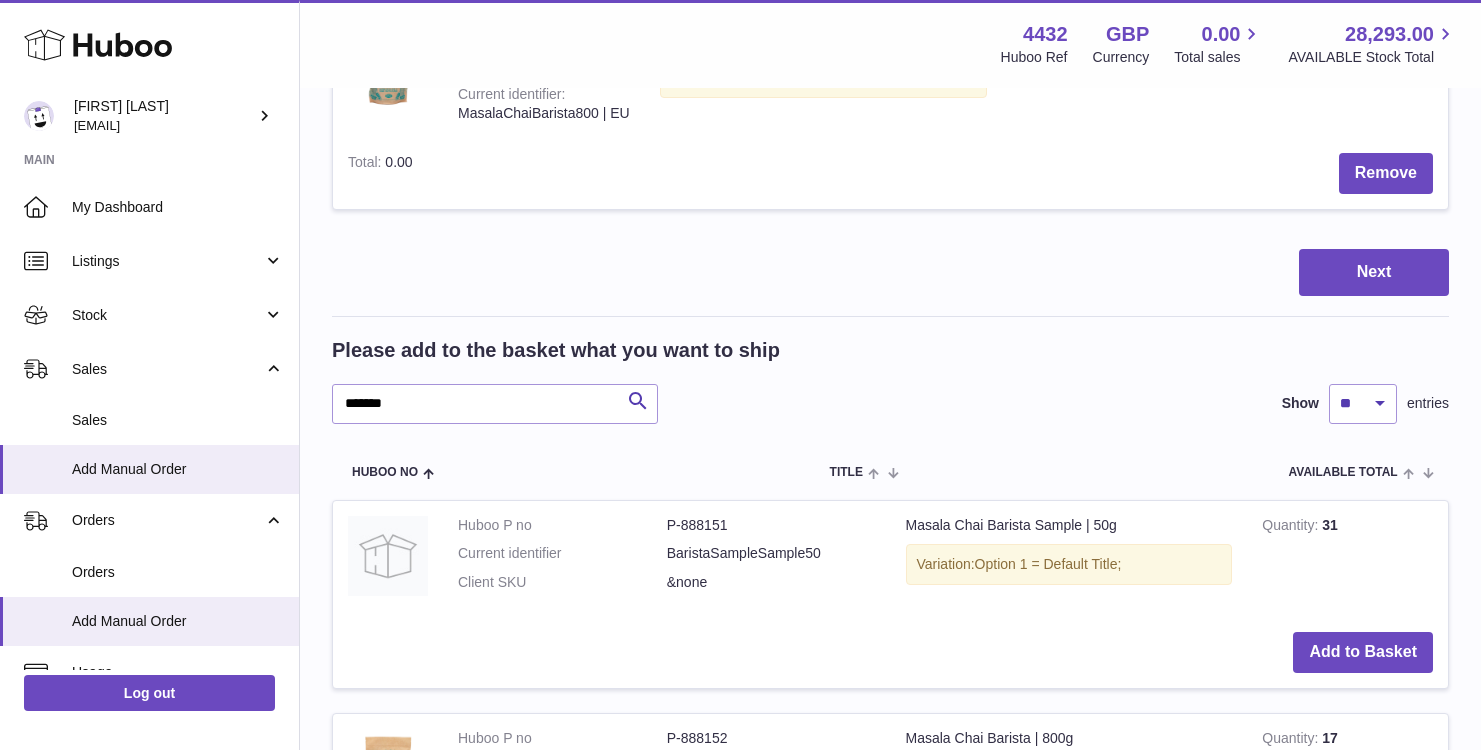 scroll, scrollTop: 0, scrollLeft: 0, axis: both 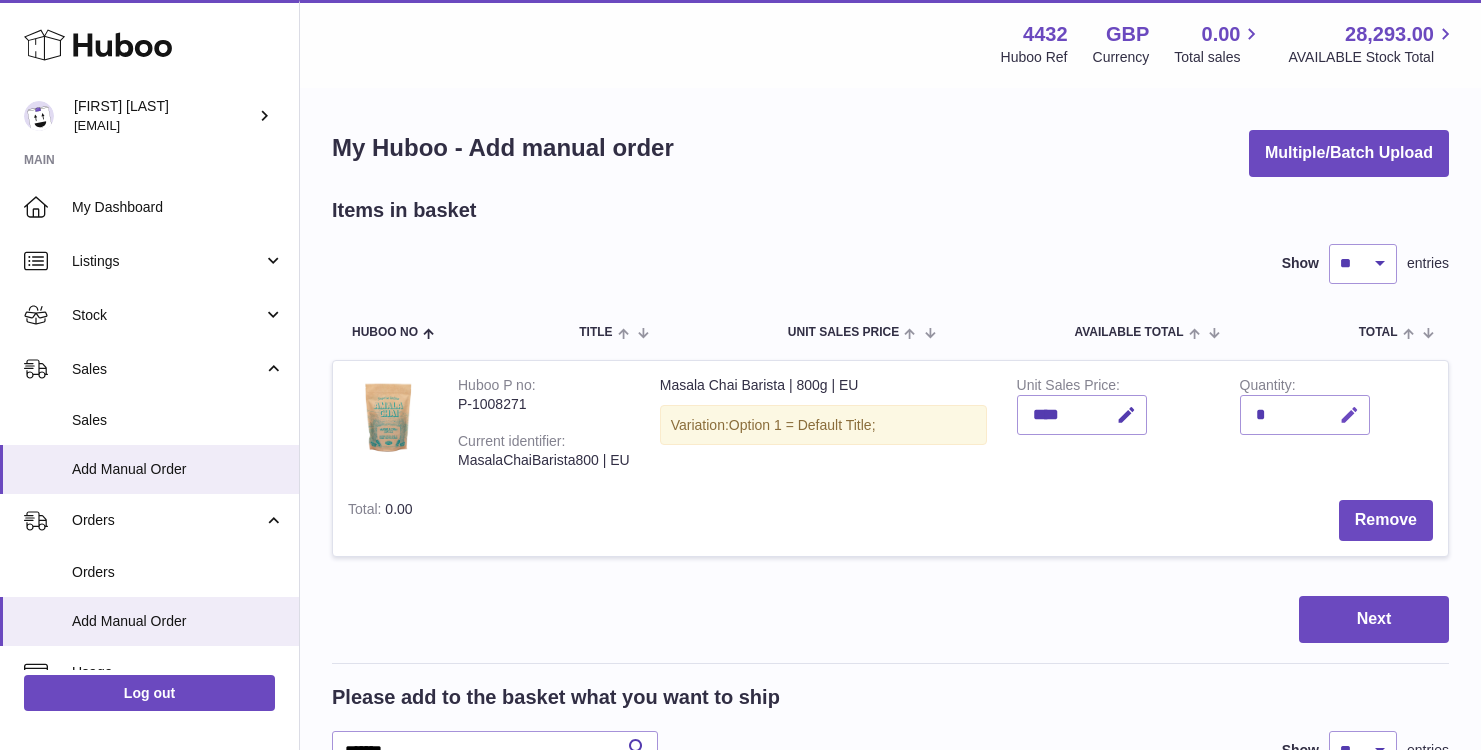 click at bounding box center [1349, 415] 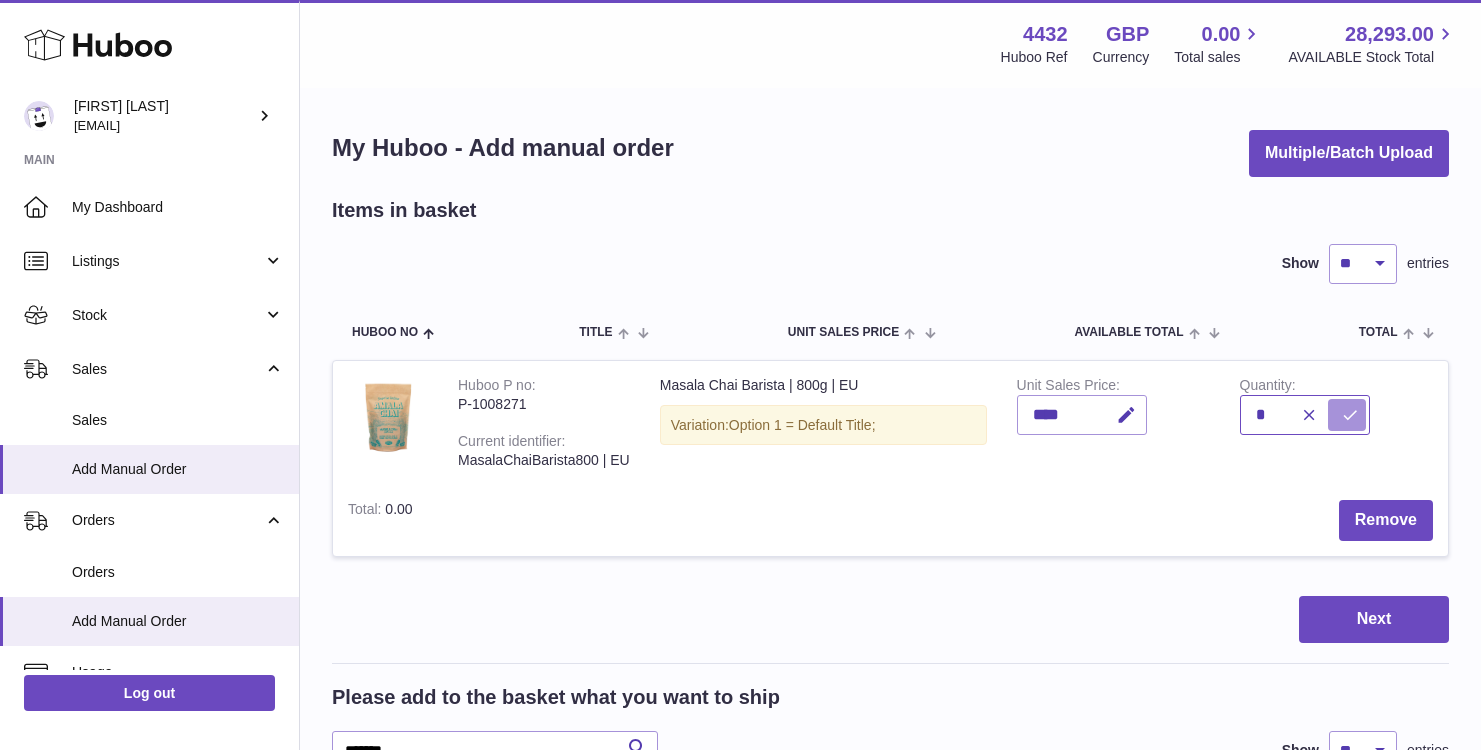 type on "*" 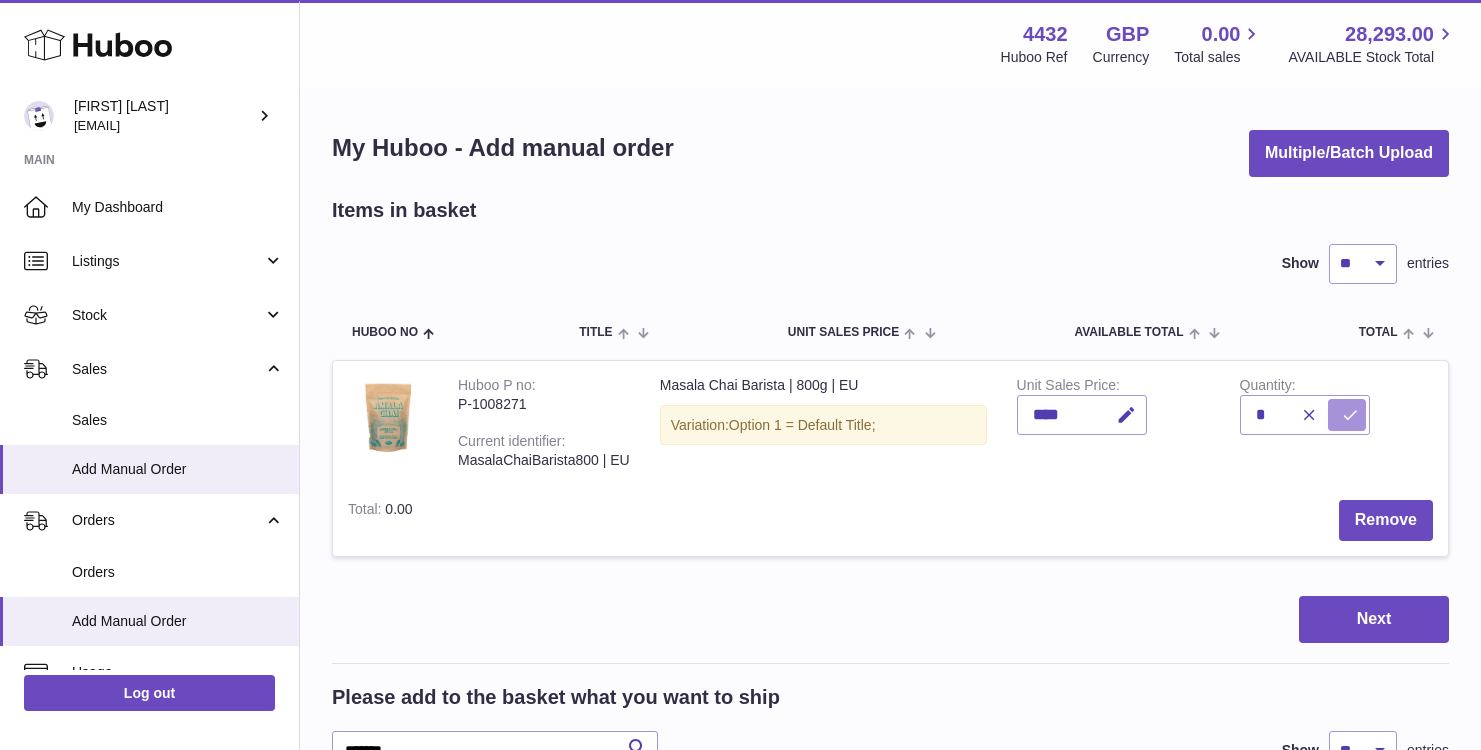 click at bounding box center (1350, 415) 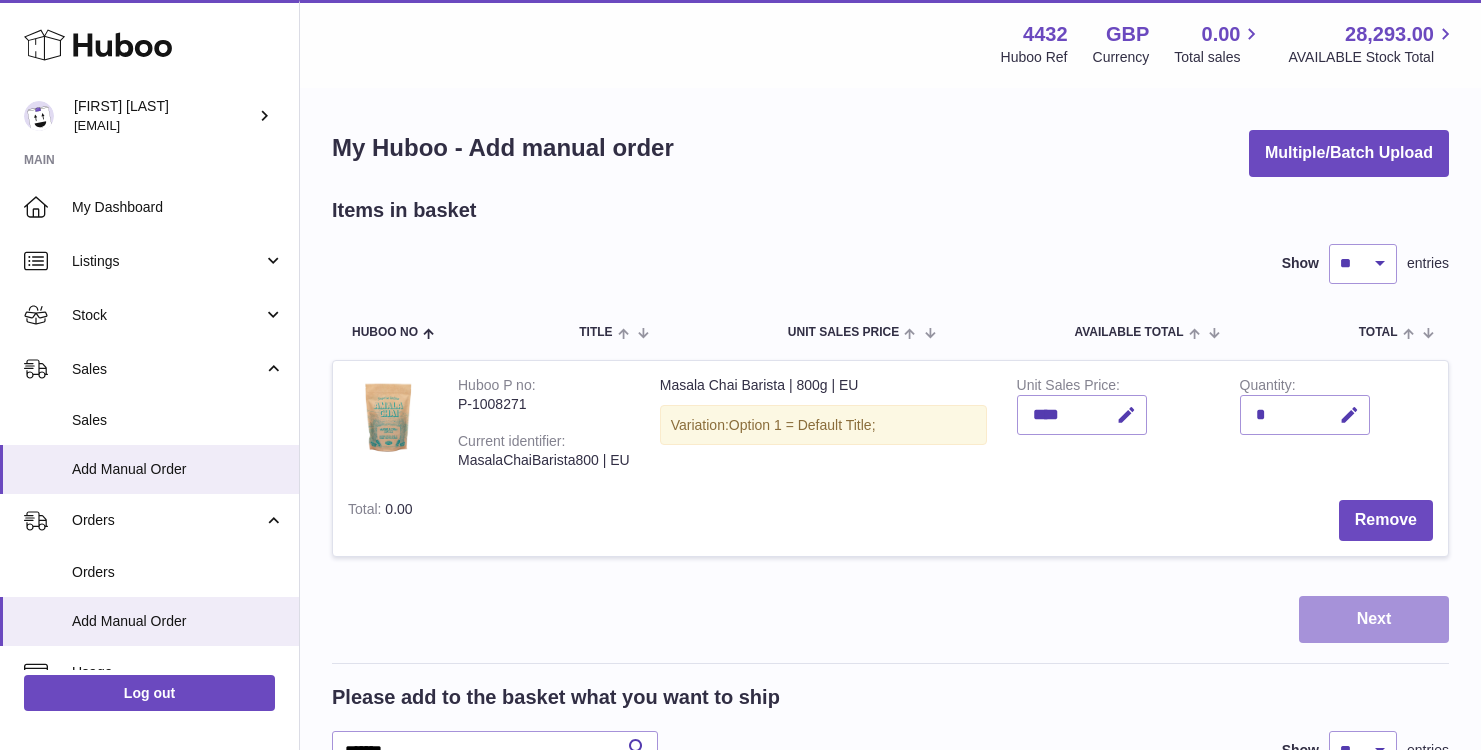 click on "Next" at bounding box center [1374, 619] 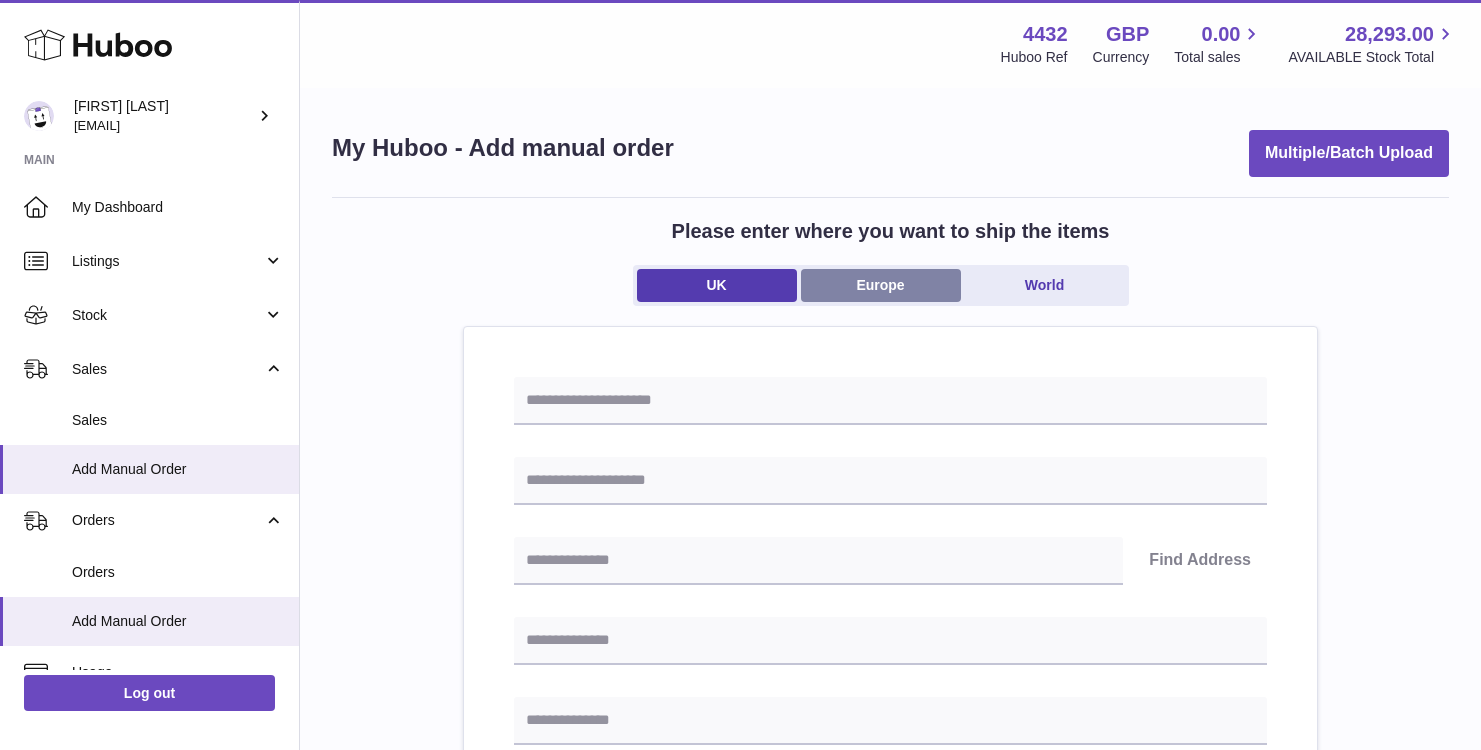 click on "Europe" at bounding box center (881, 285) 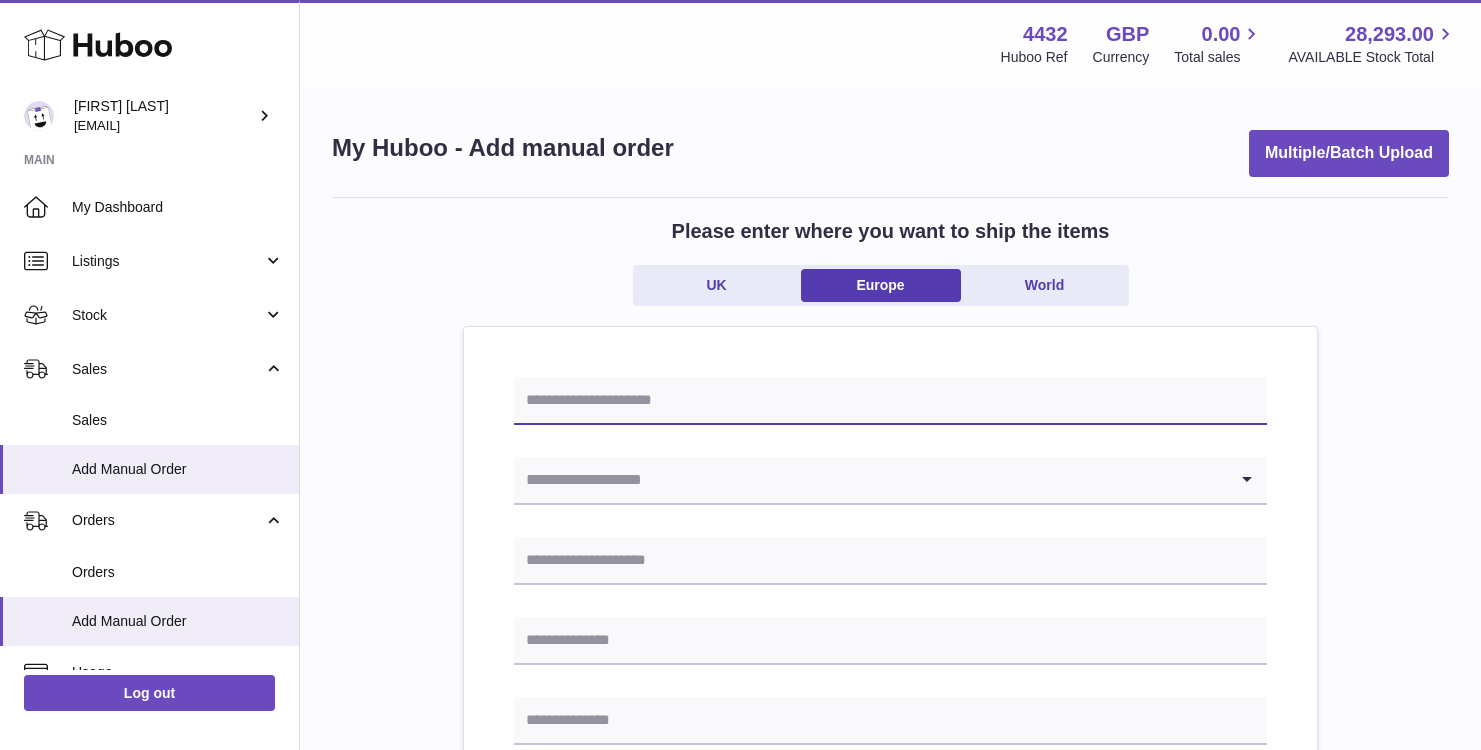 click at bounding box center [890, 401] 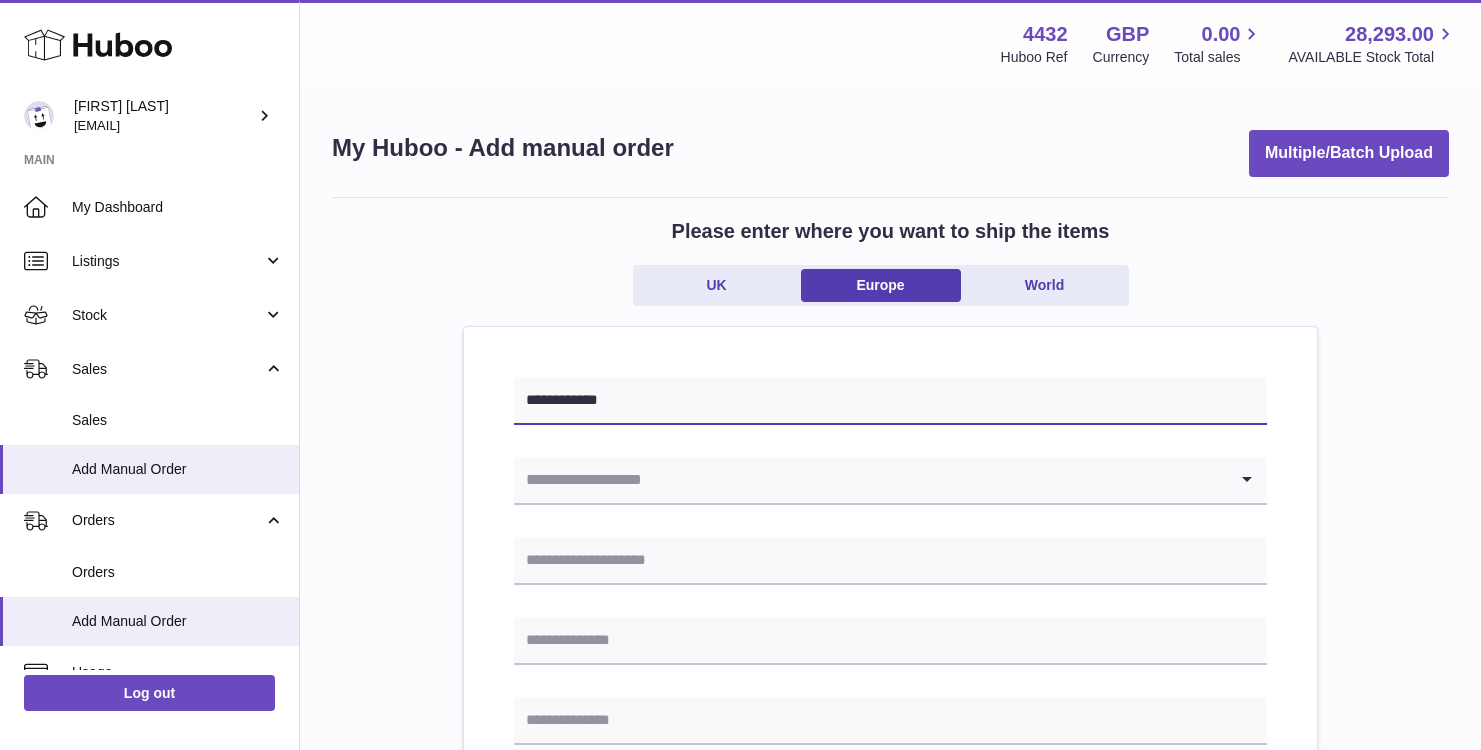 type on "**********" 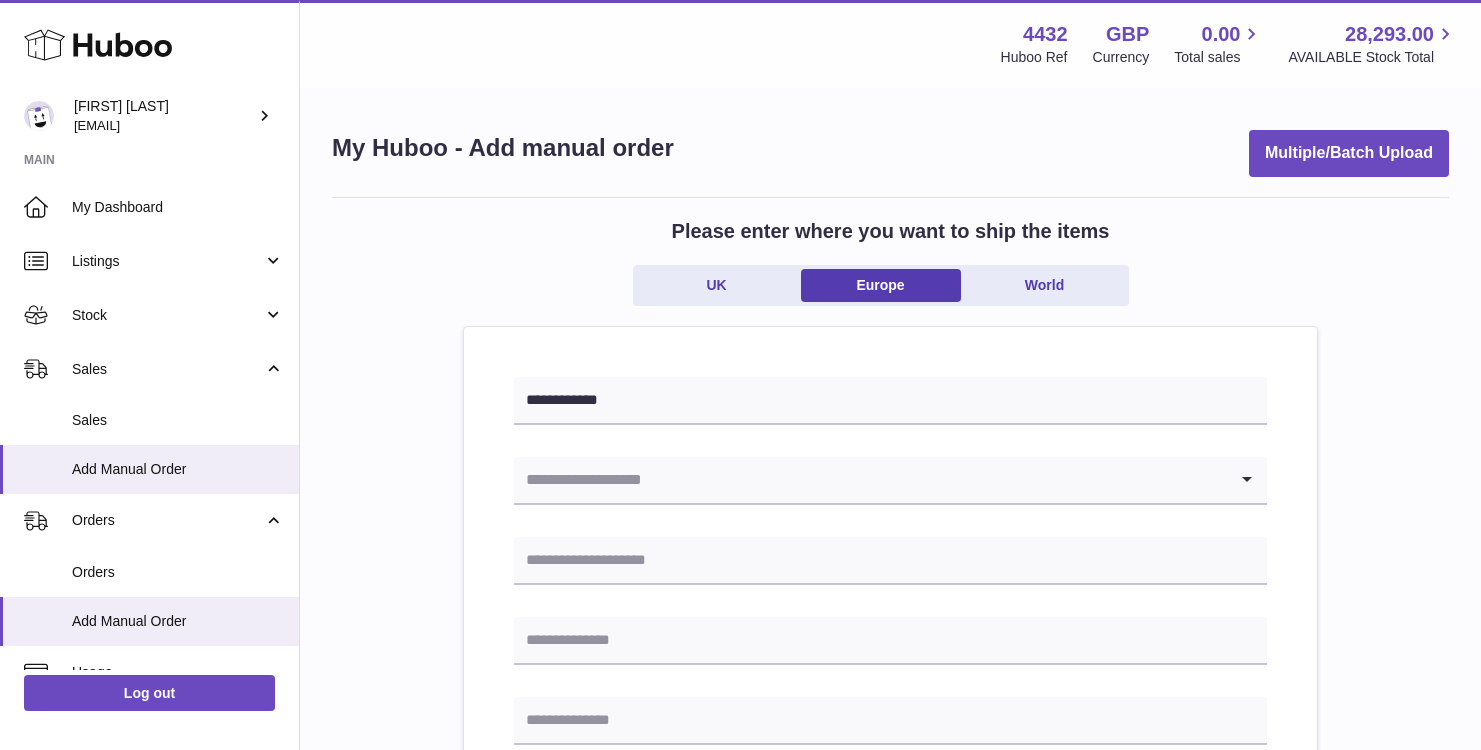 click at bounding box center [870, 480] 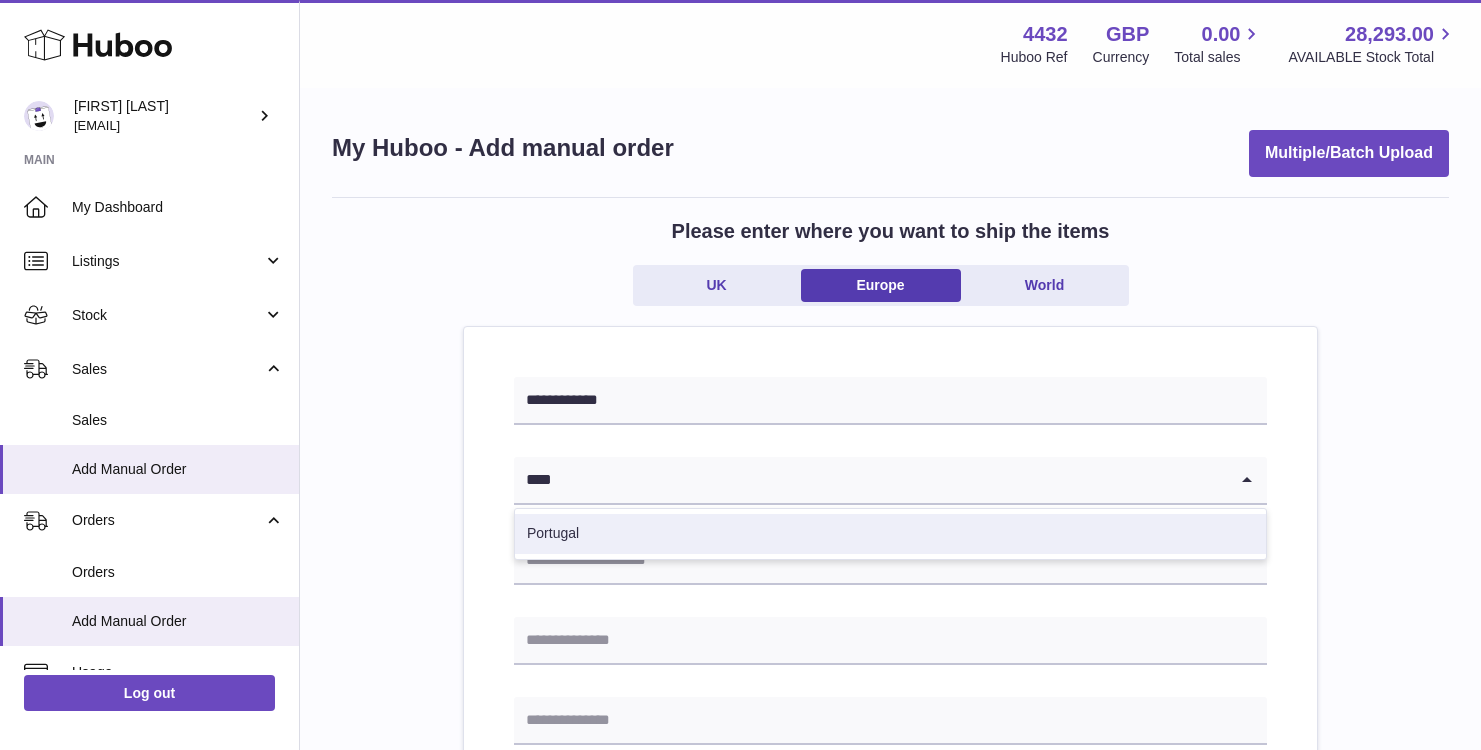 click on "Portugal" at bounding box center [890, 534] 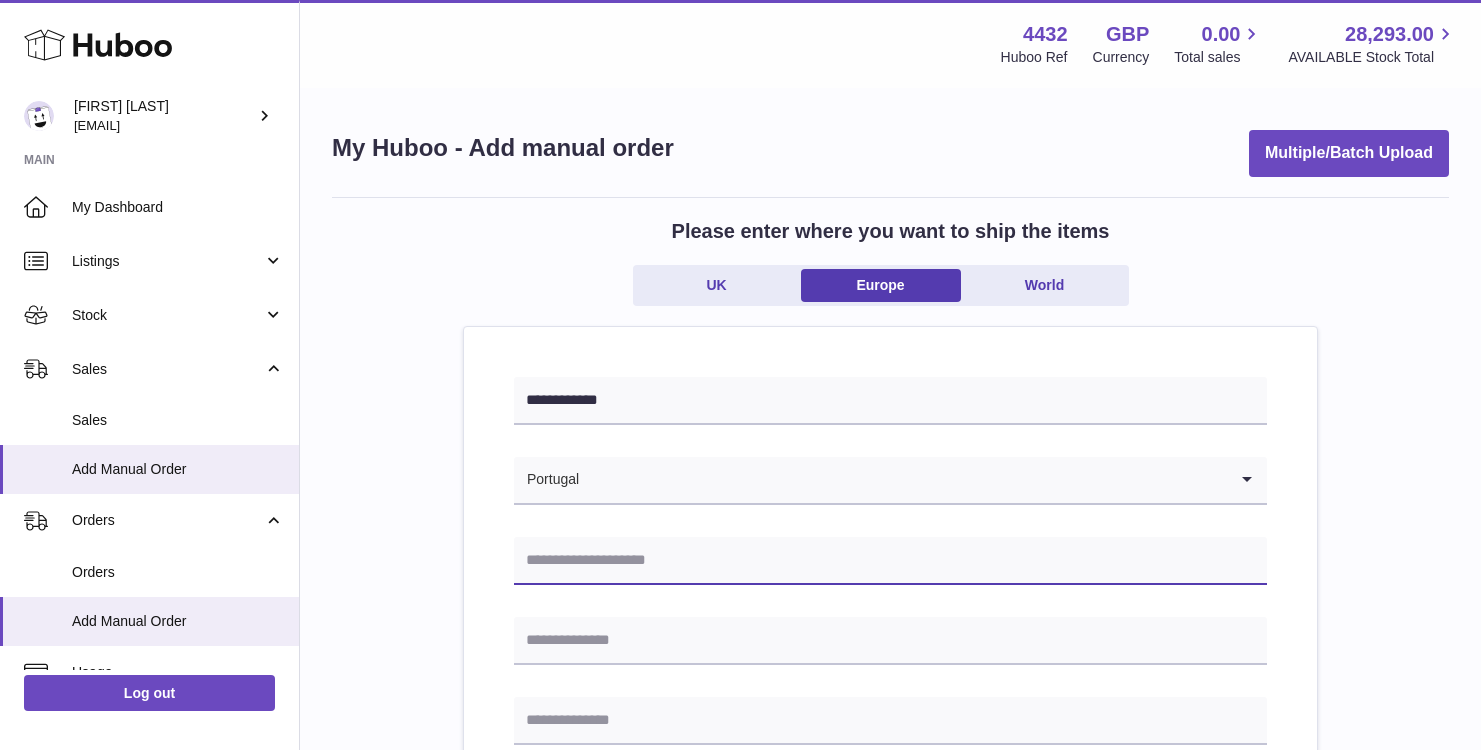 click at bounding box center [890, 561] 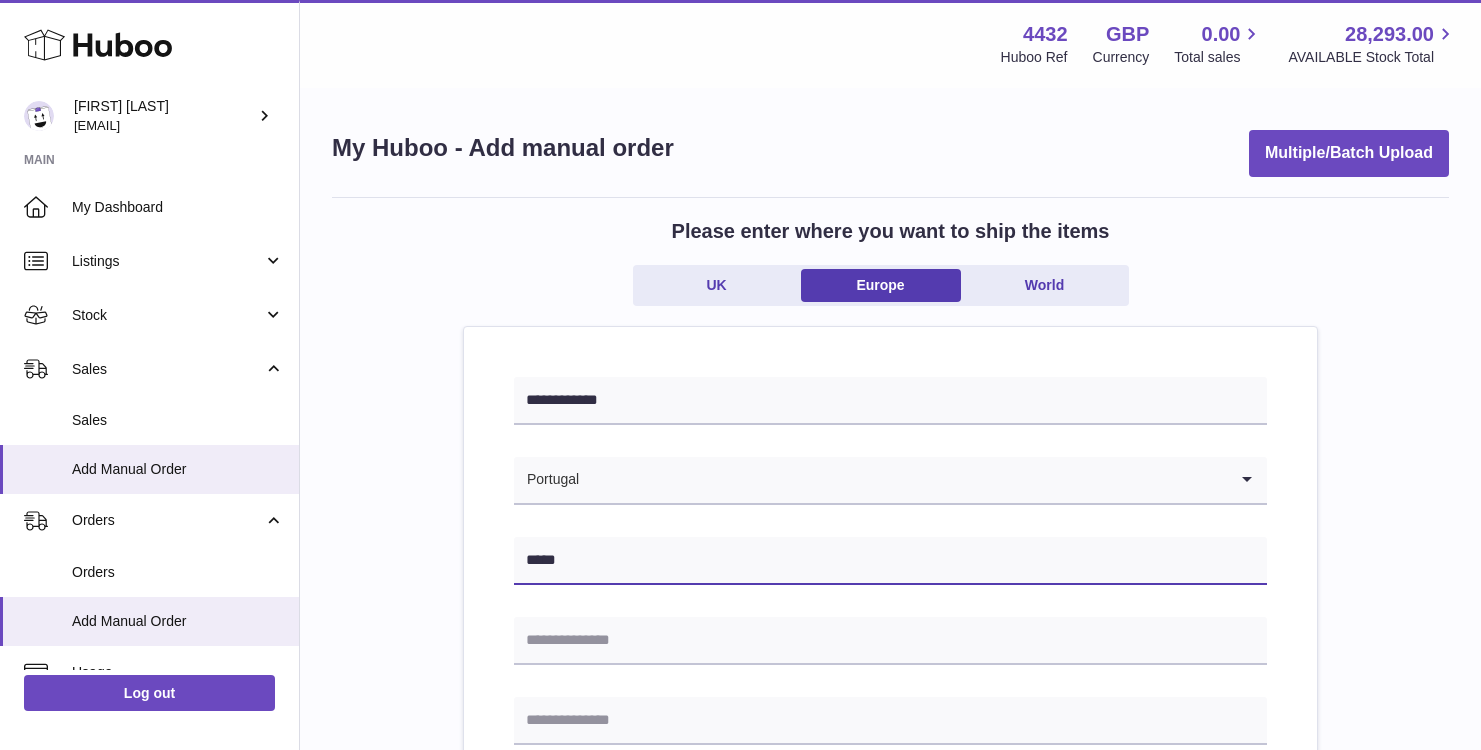 type on "**********" 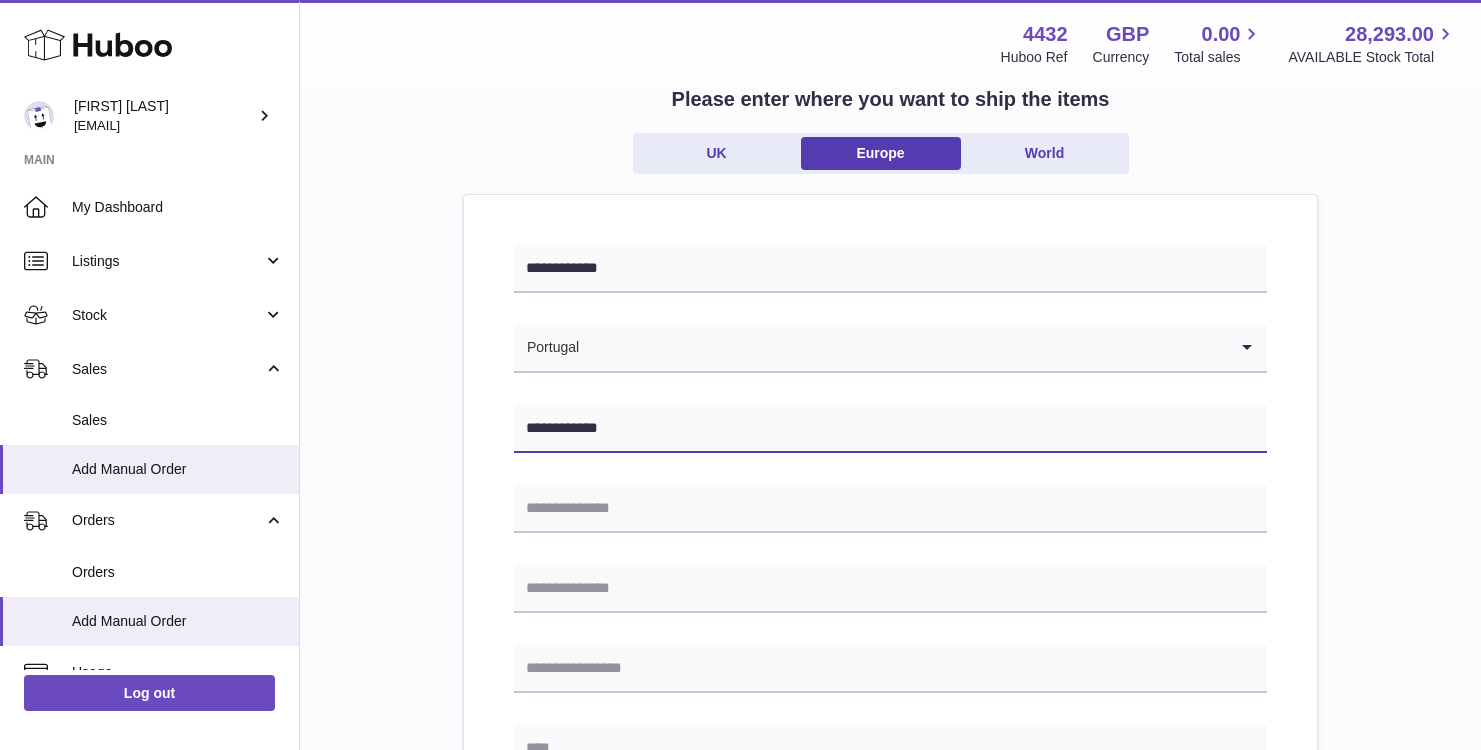 scroll, scrollTop: 147, scrollLeft: 0, axis: vertical 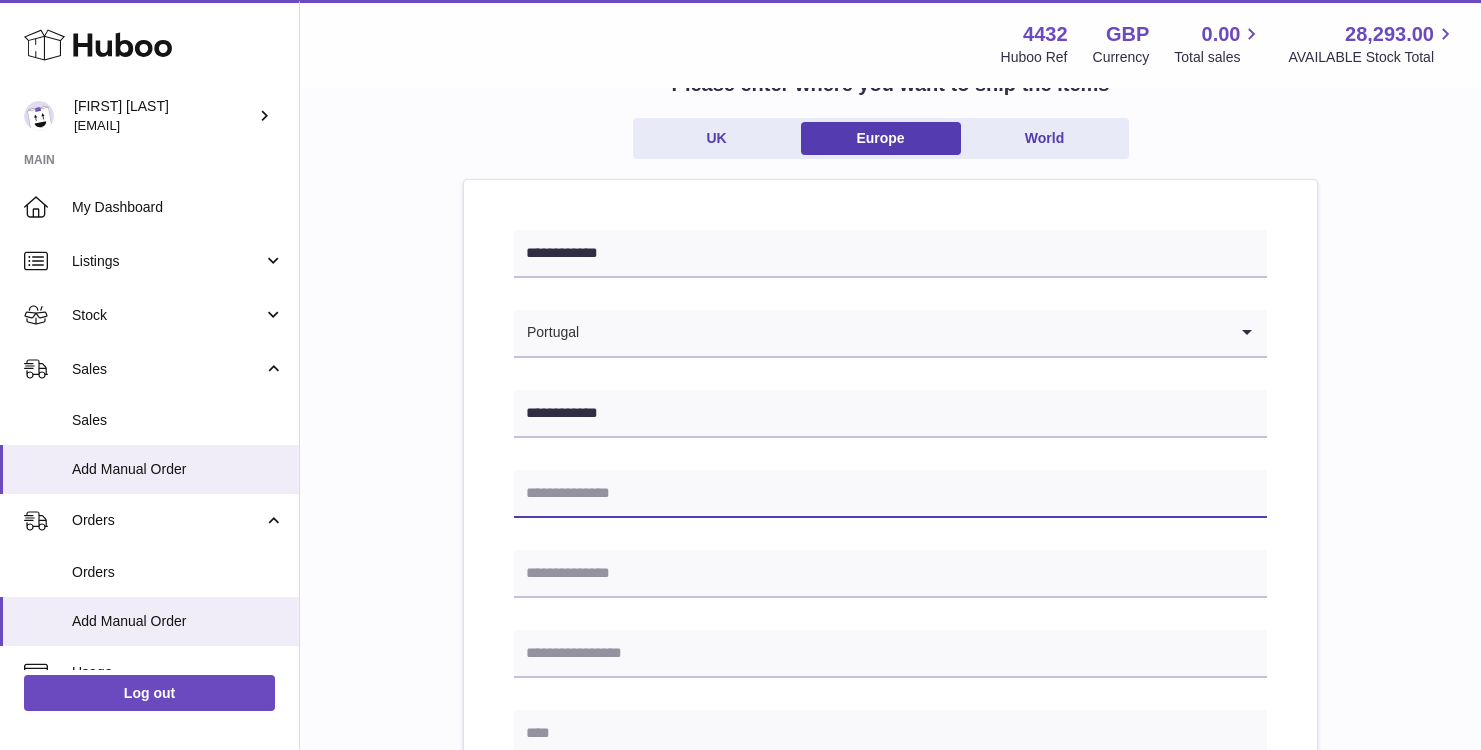 click at bounding box center (890, 494) 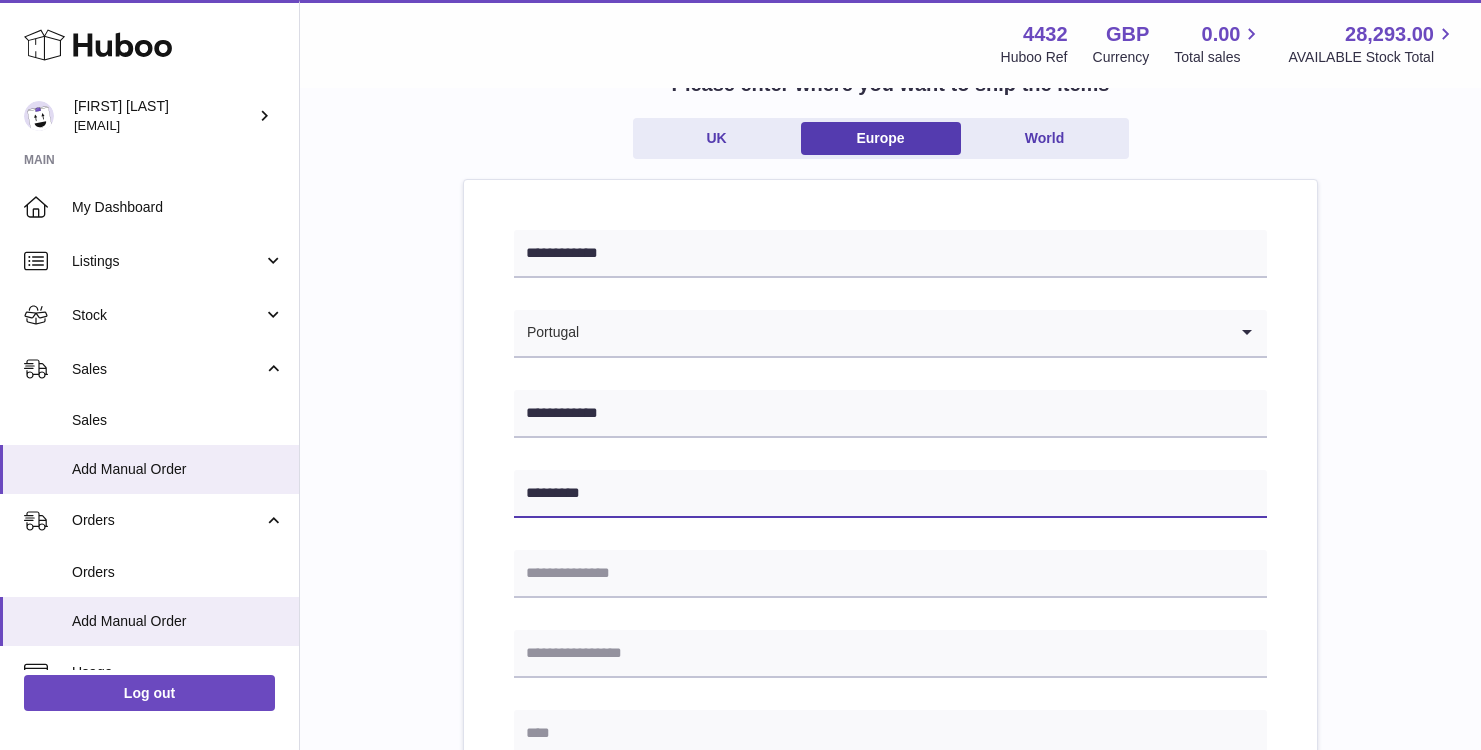 type on "*********" 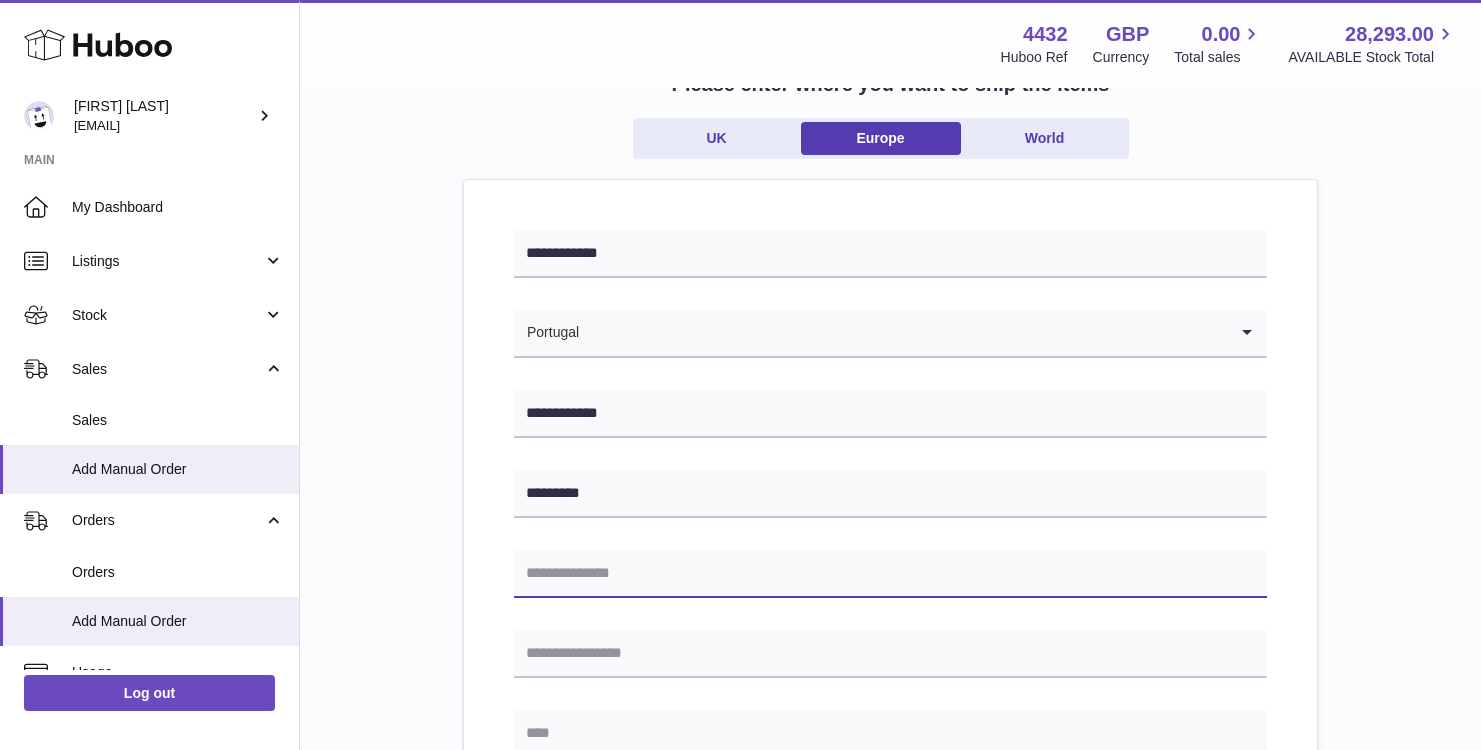 paste on "**********" 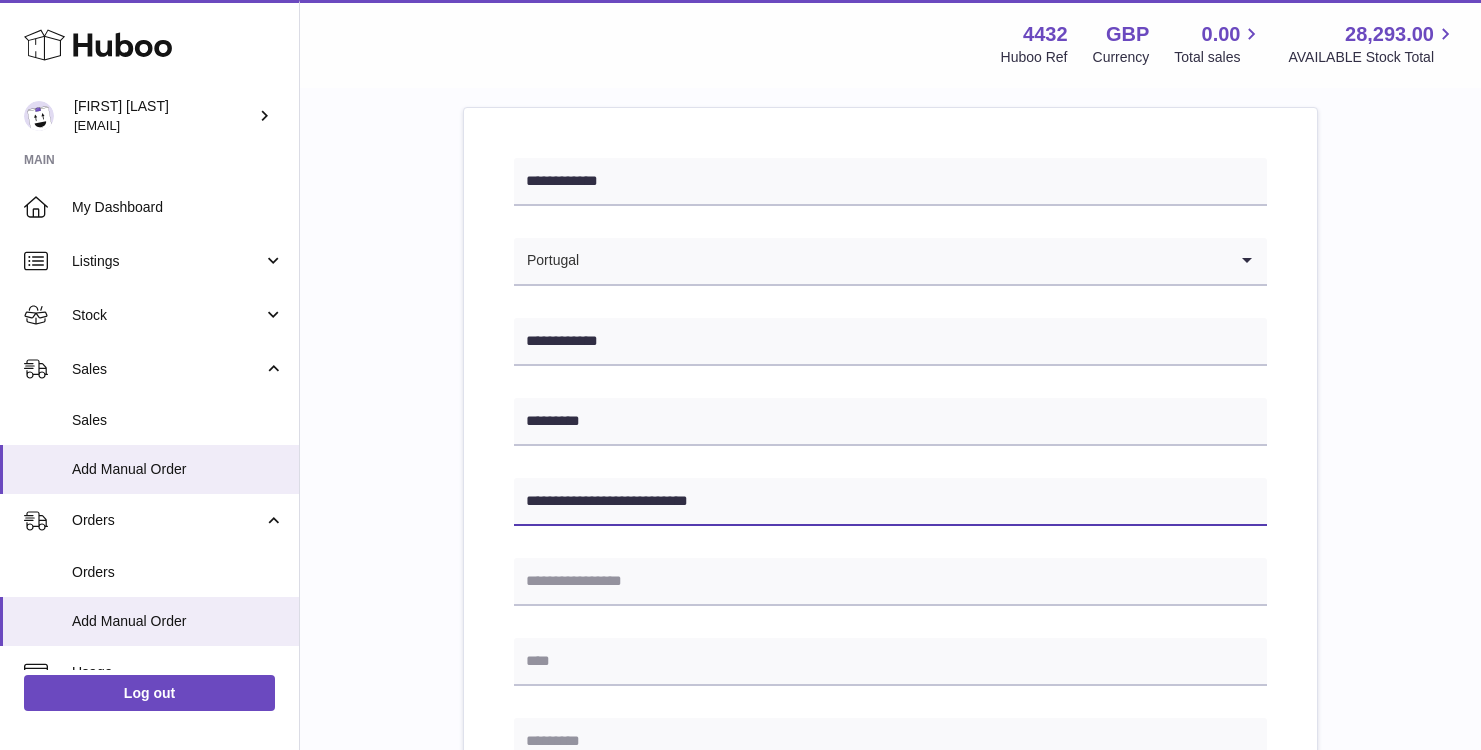 scroll, scrollTop: 323, scrollLeft: 0, axis: vertical 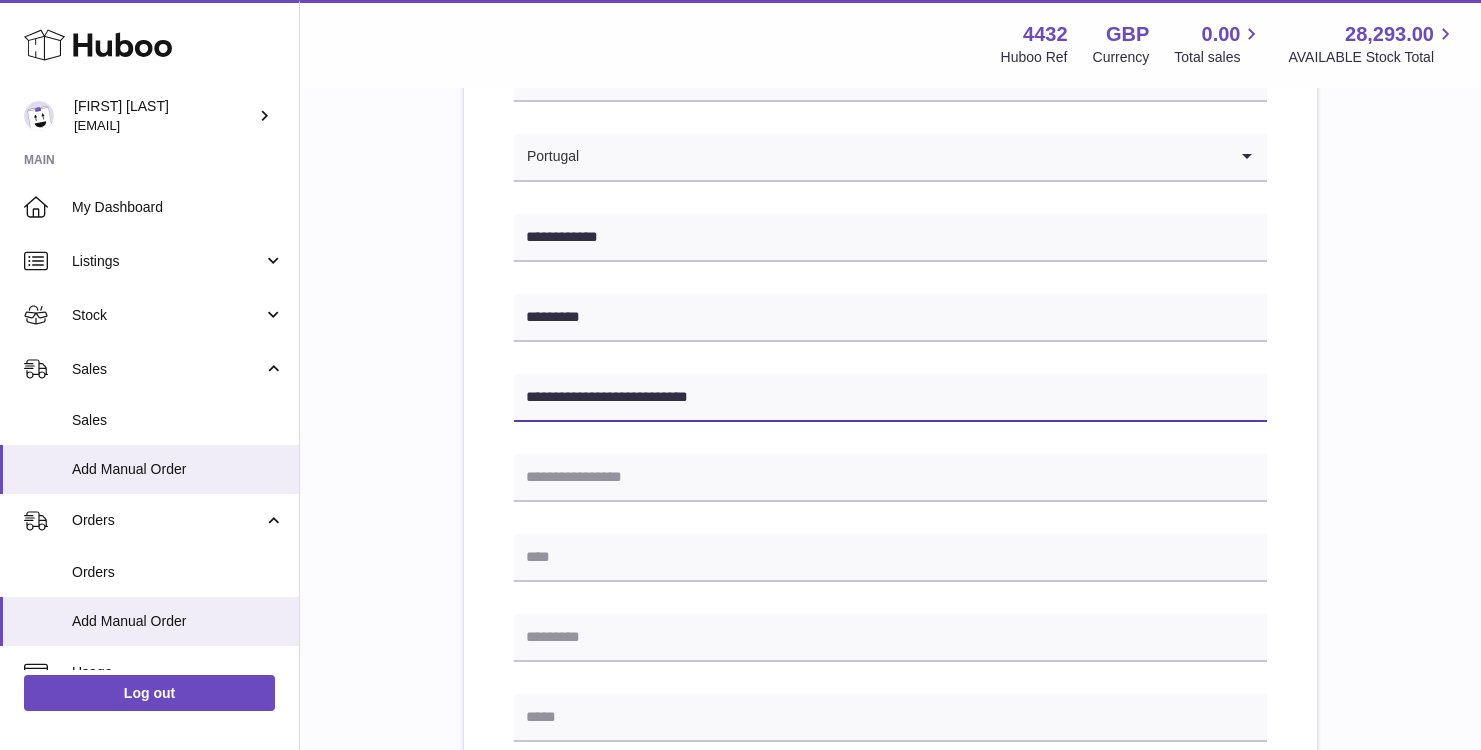 type on "**********" 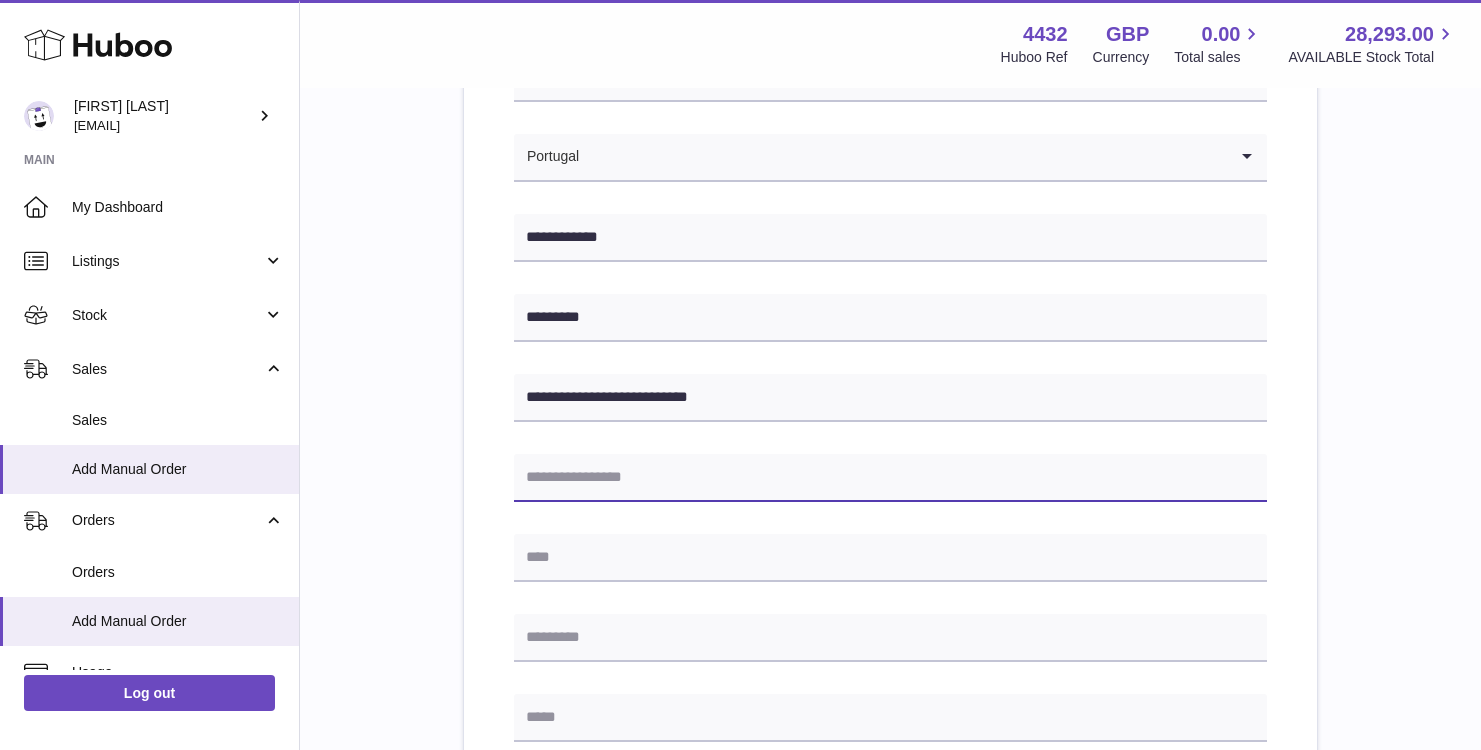 click at bounding box center (890, 478) 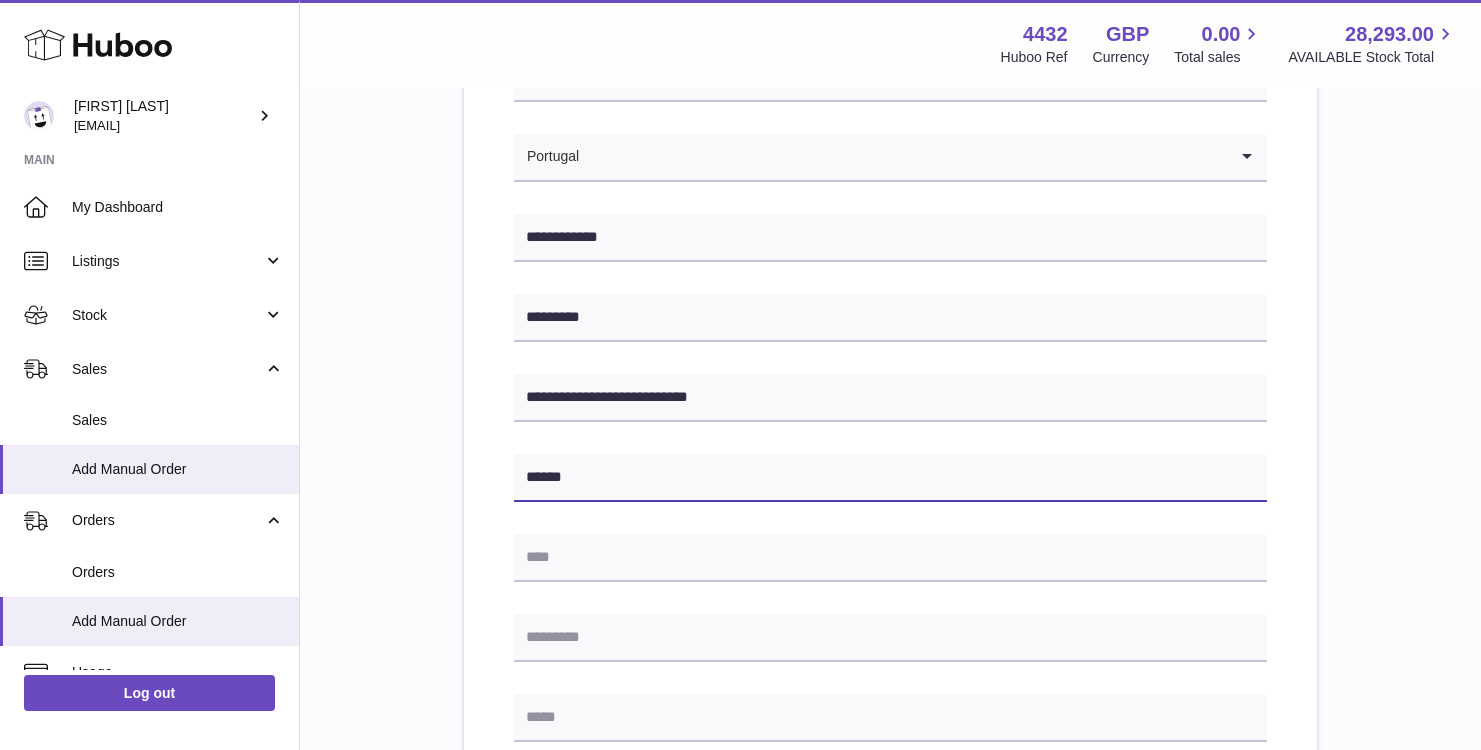 type on "******" 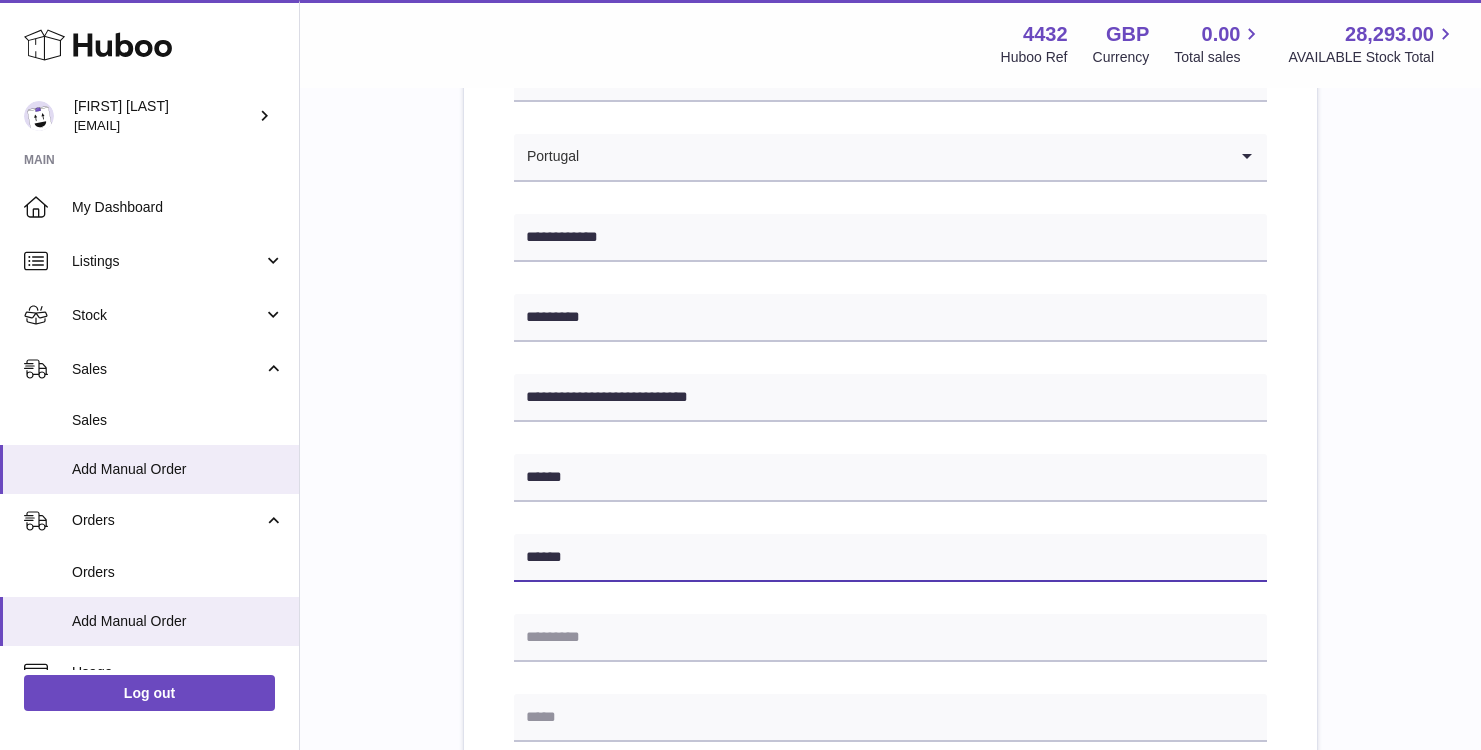 type on "******" 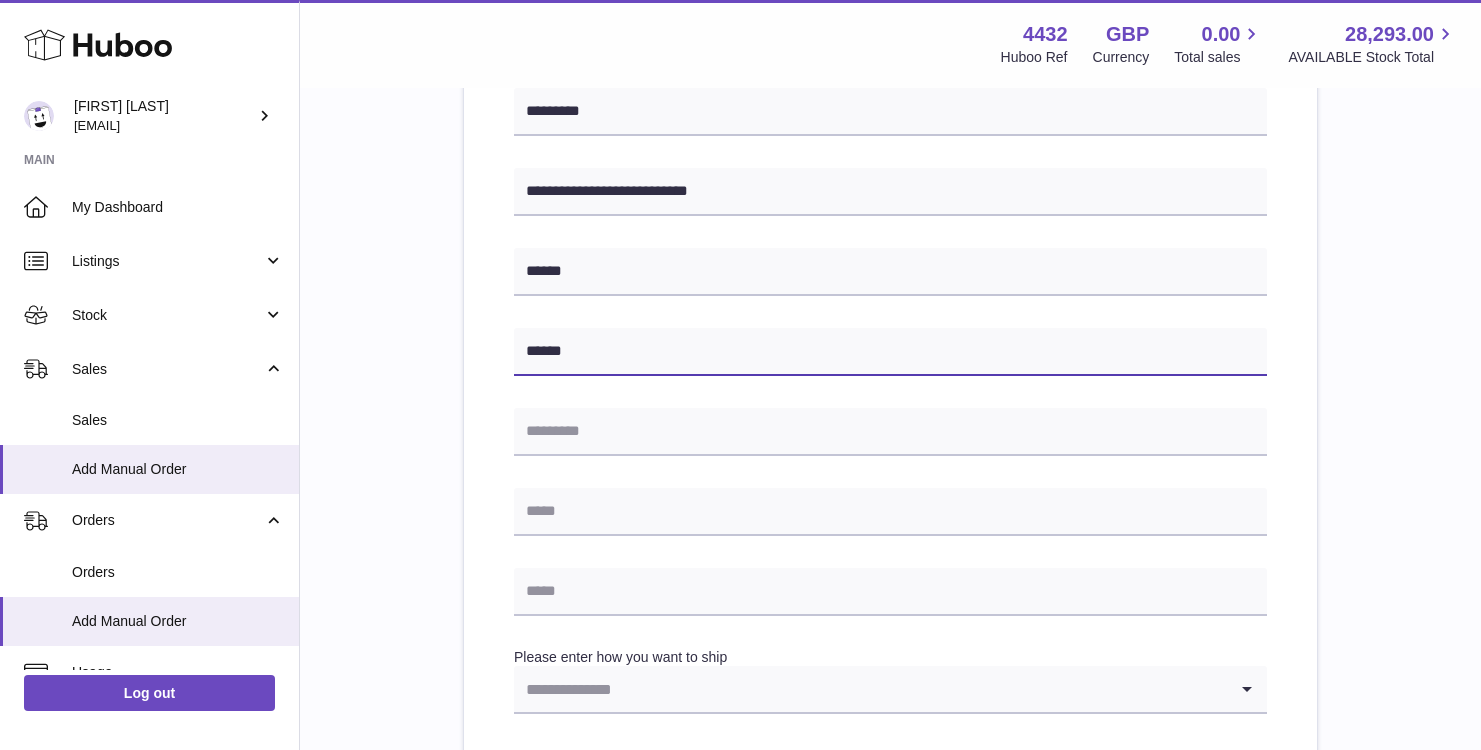 scroll, scrollTop: 619, scrollLeft: 0, axis: vertical 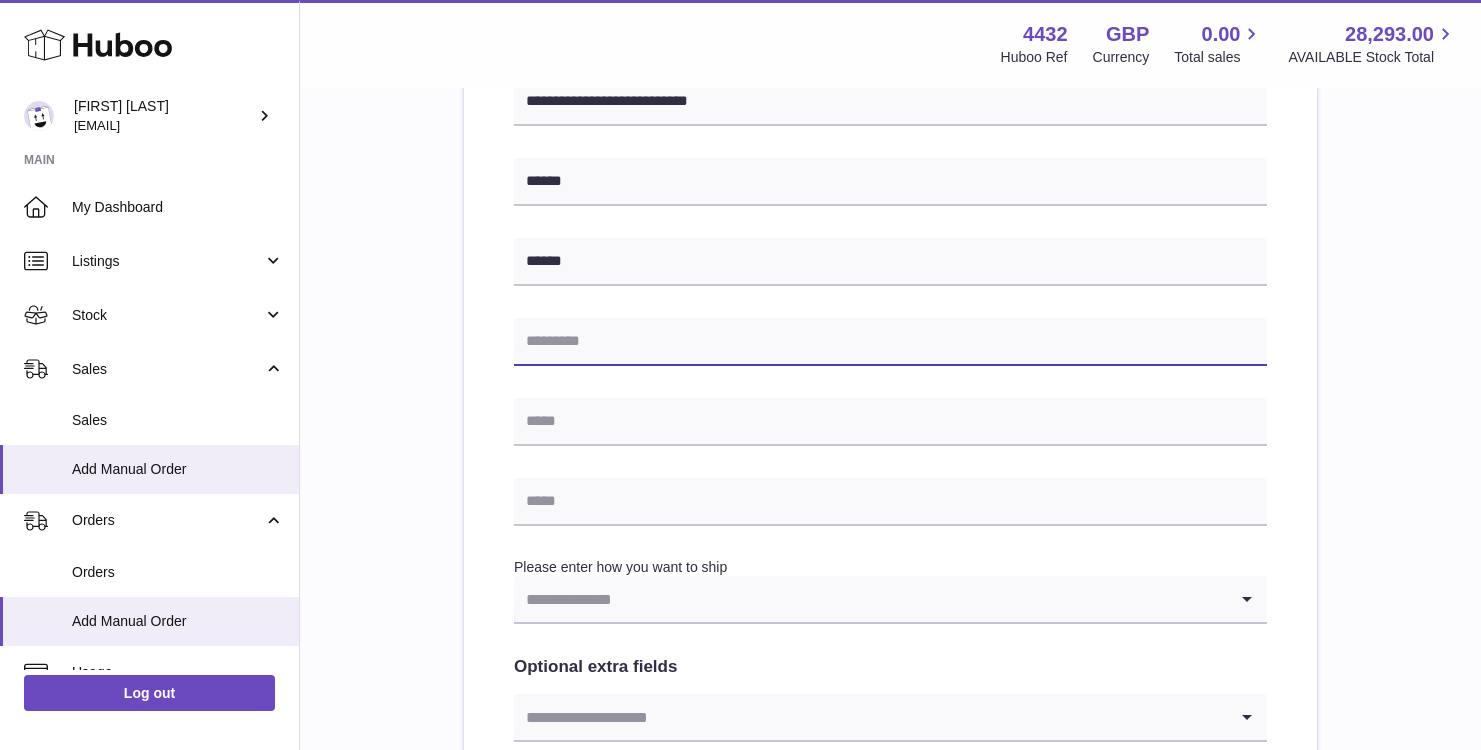 click at bounding box center [890, 342] 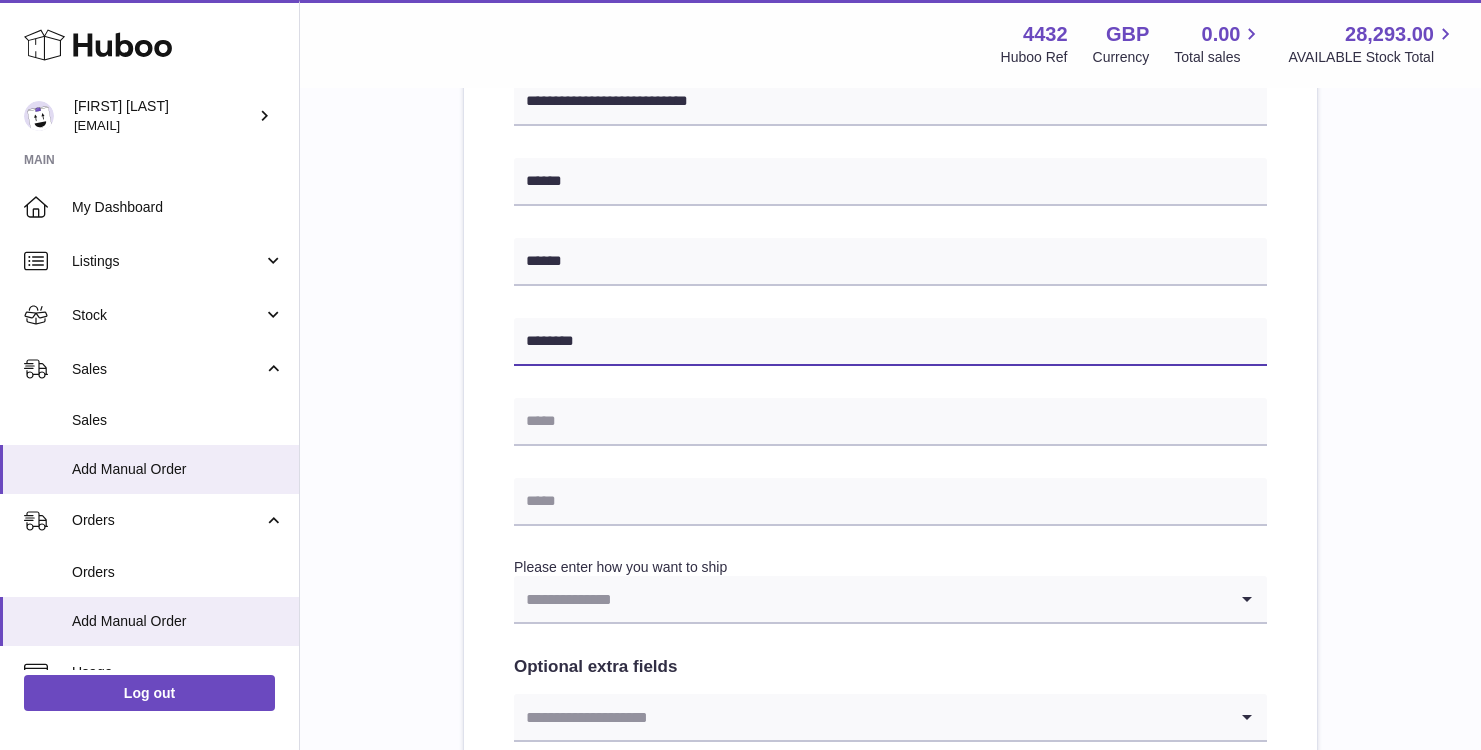 type on "********" 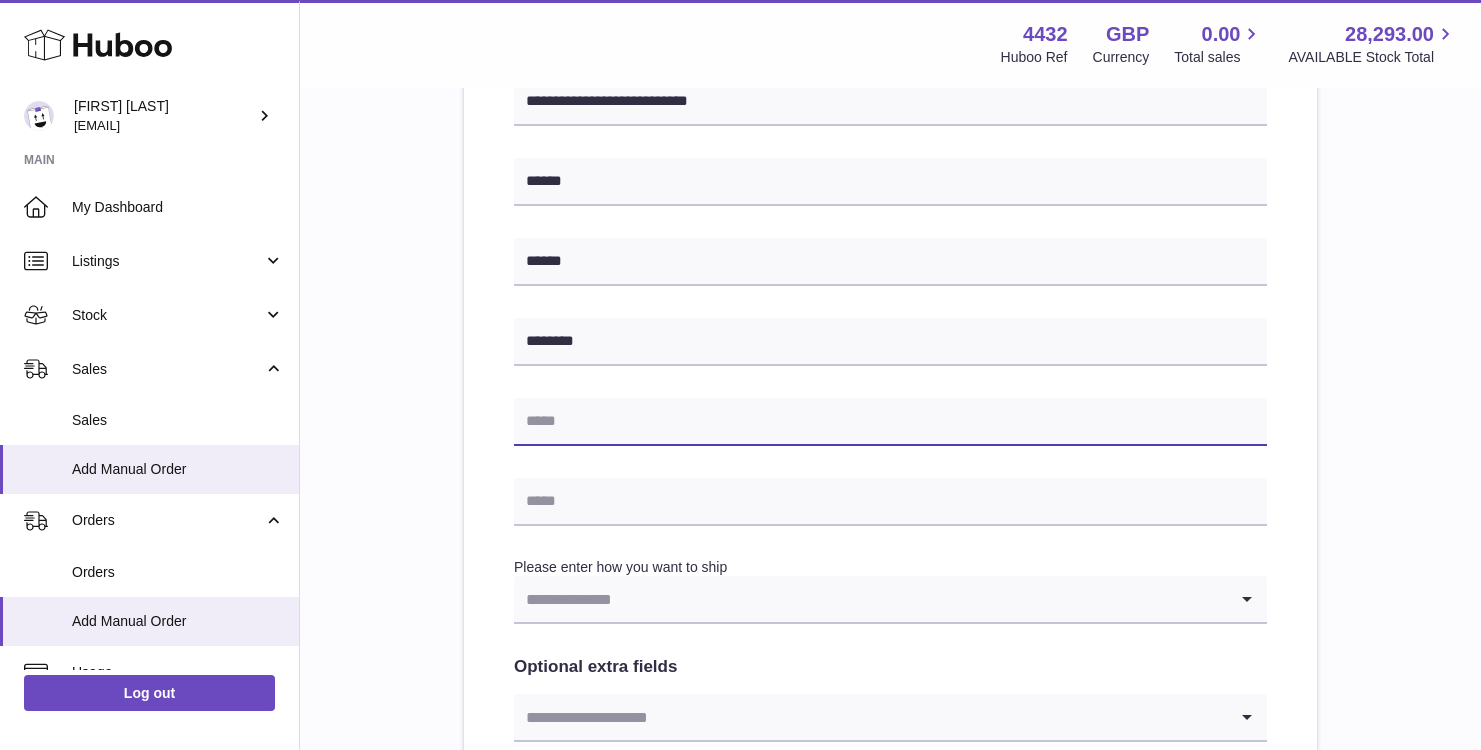 click at bounding box center [890, 422] 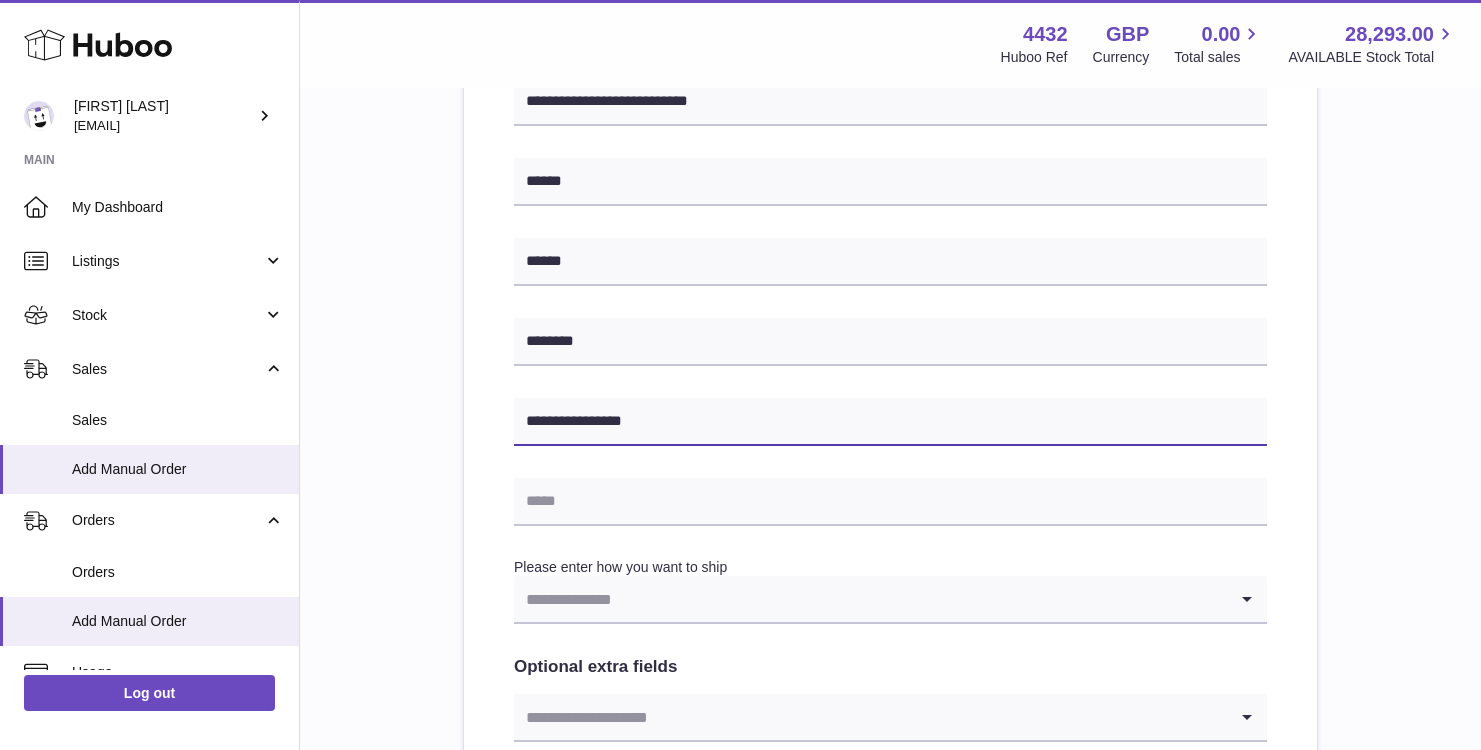 type on "**********" 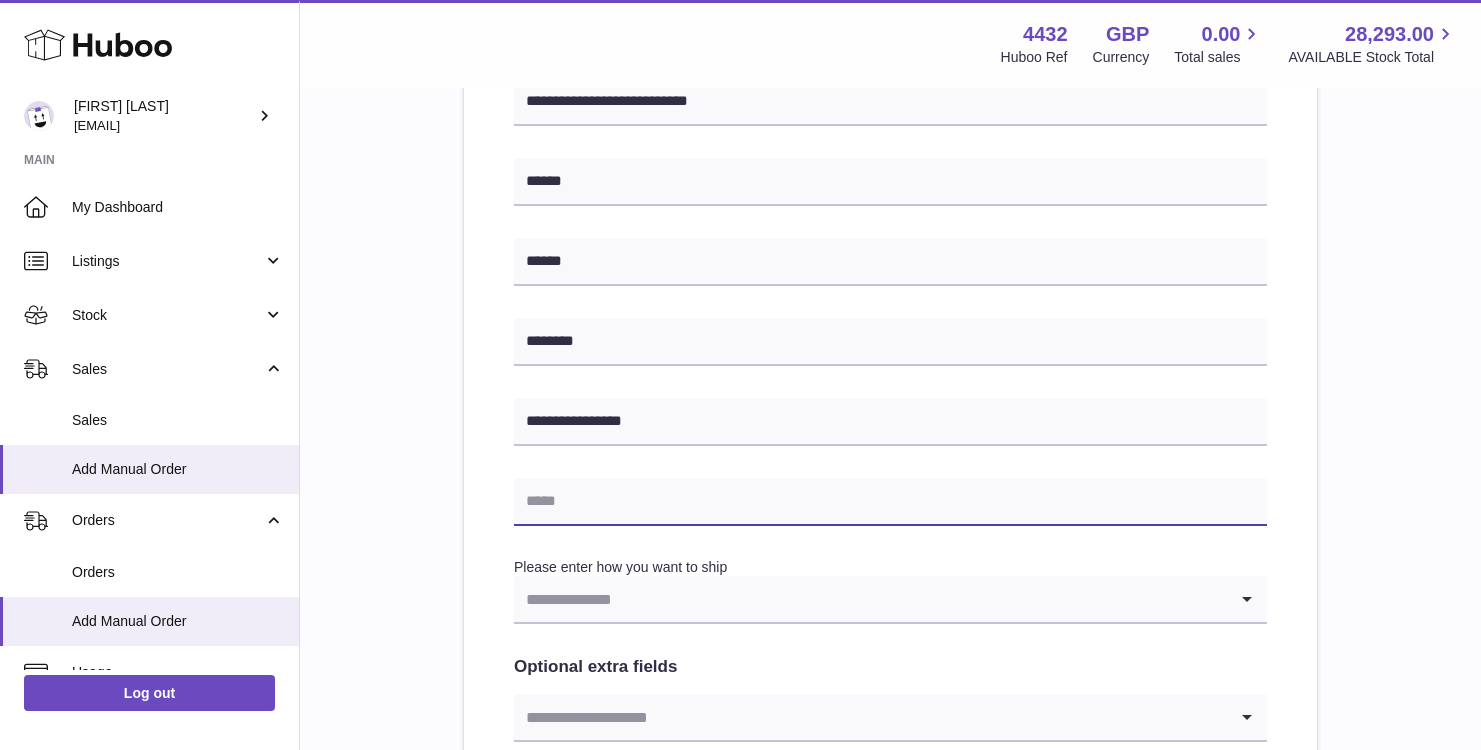 click at bounding box center [890, 502] 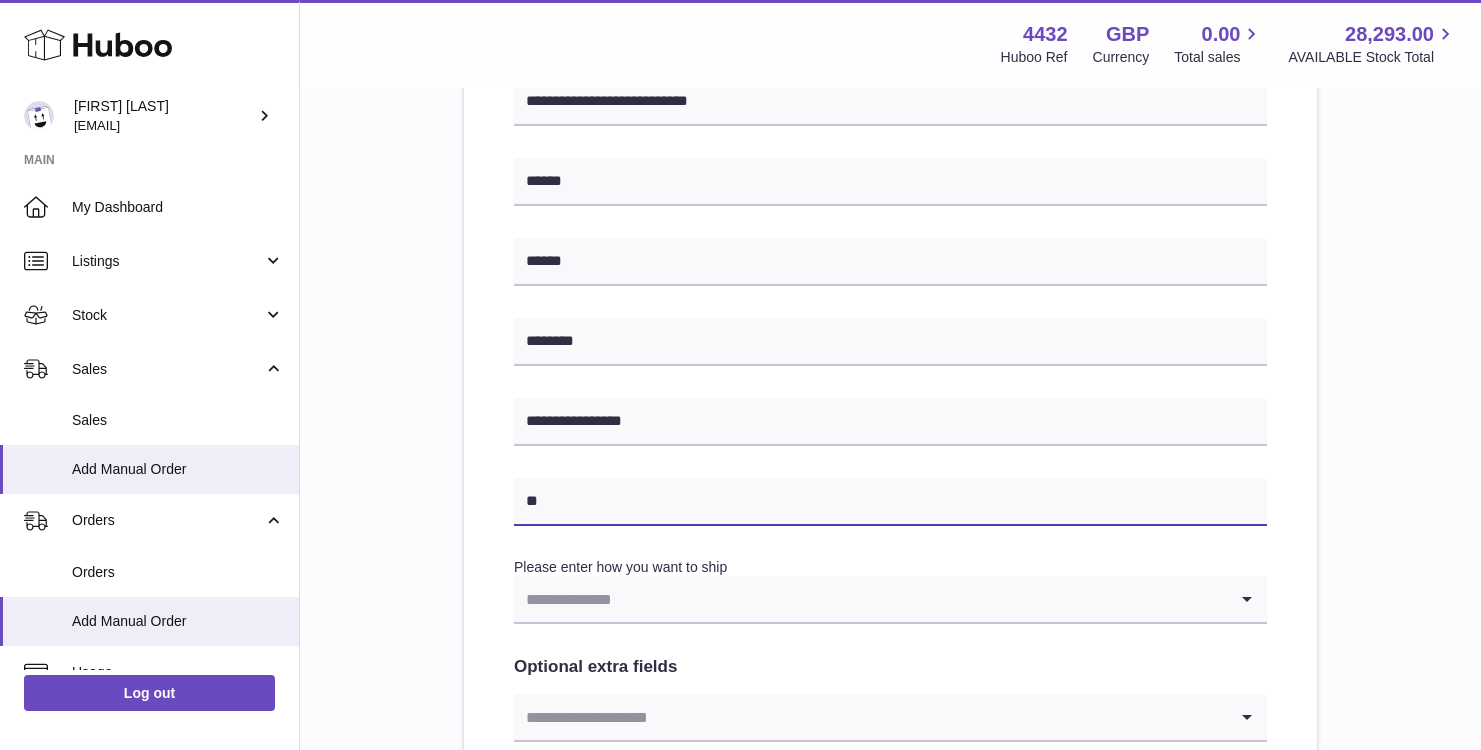 type on "**********" 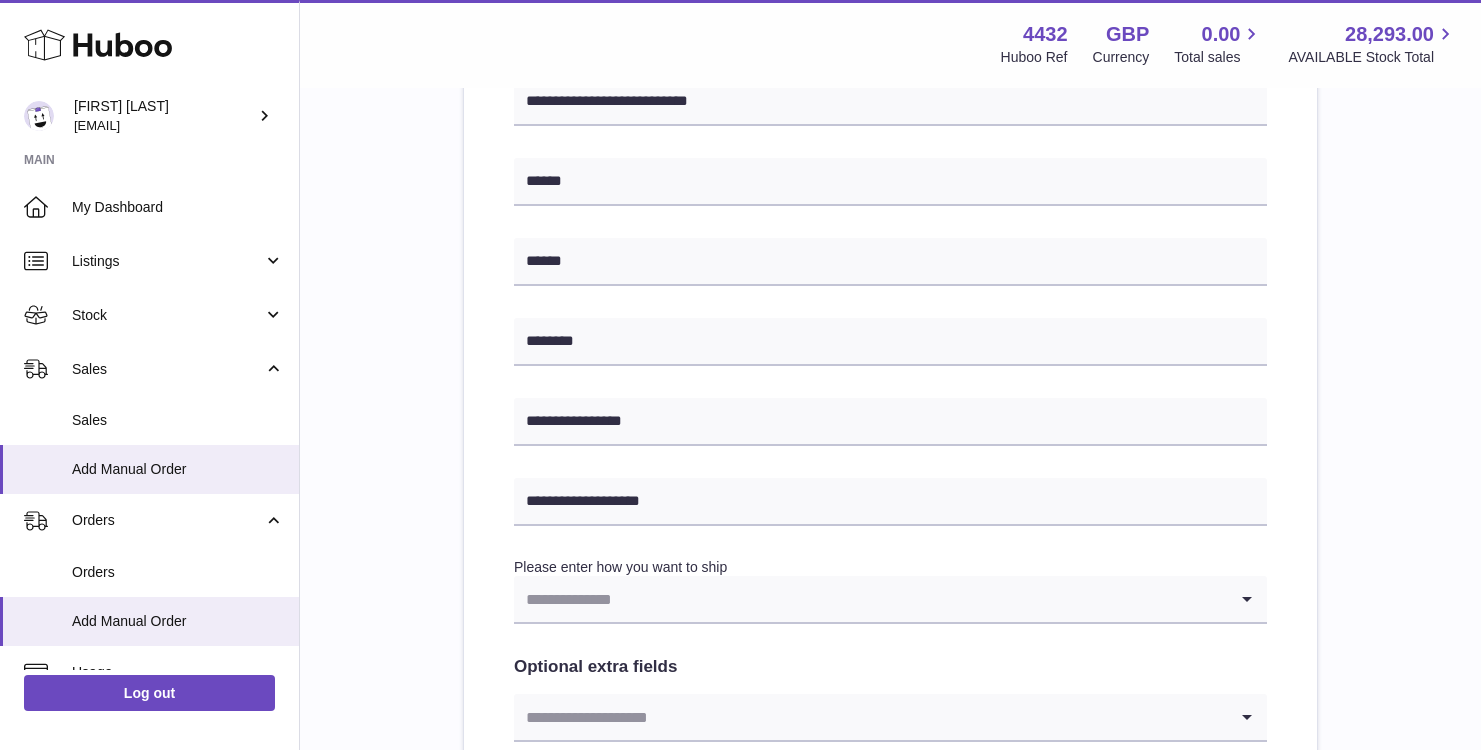 click at bounding box center [870, 599] 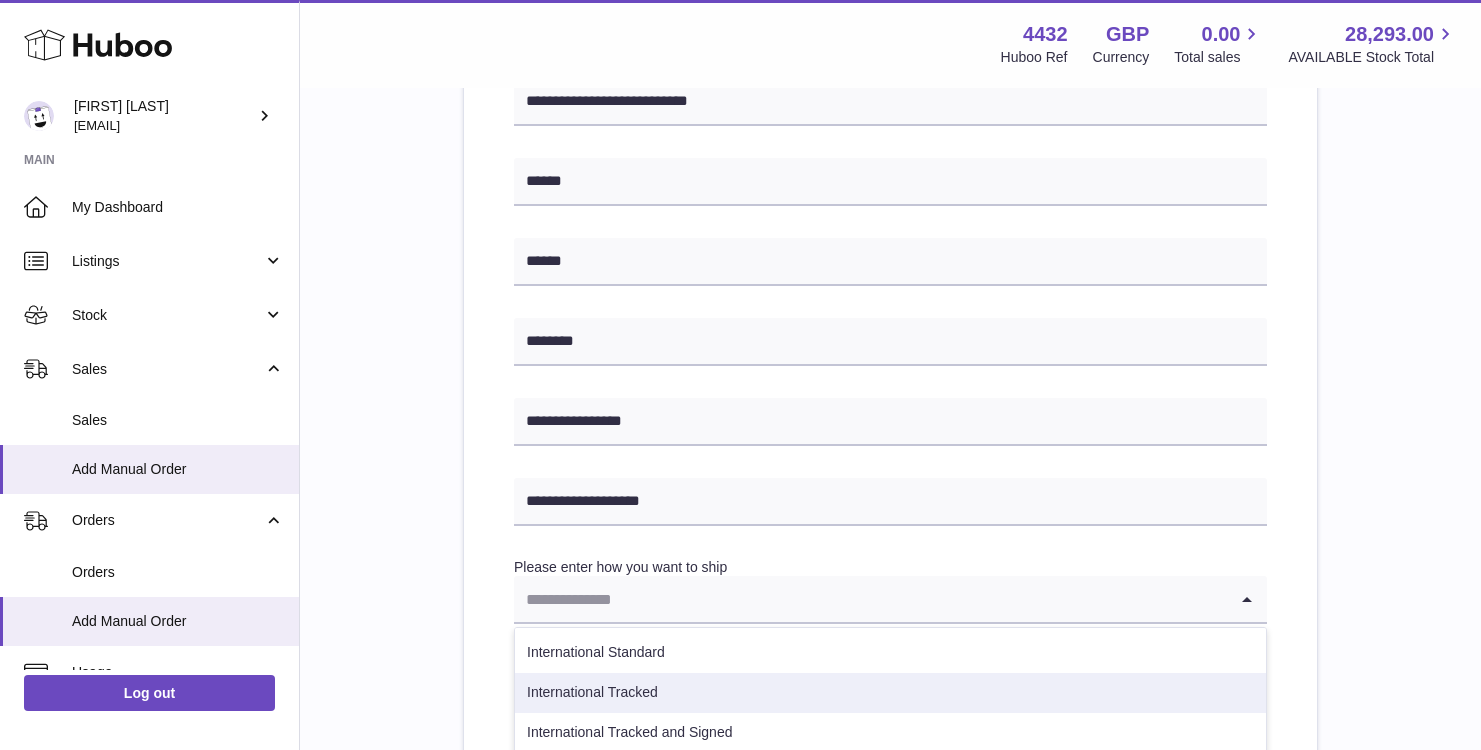 click on "International Tracked" at bounding box center [890, 693] 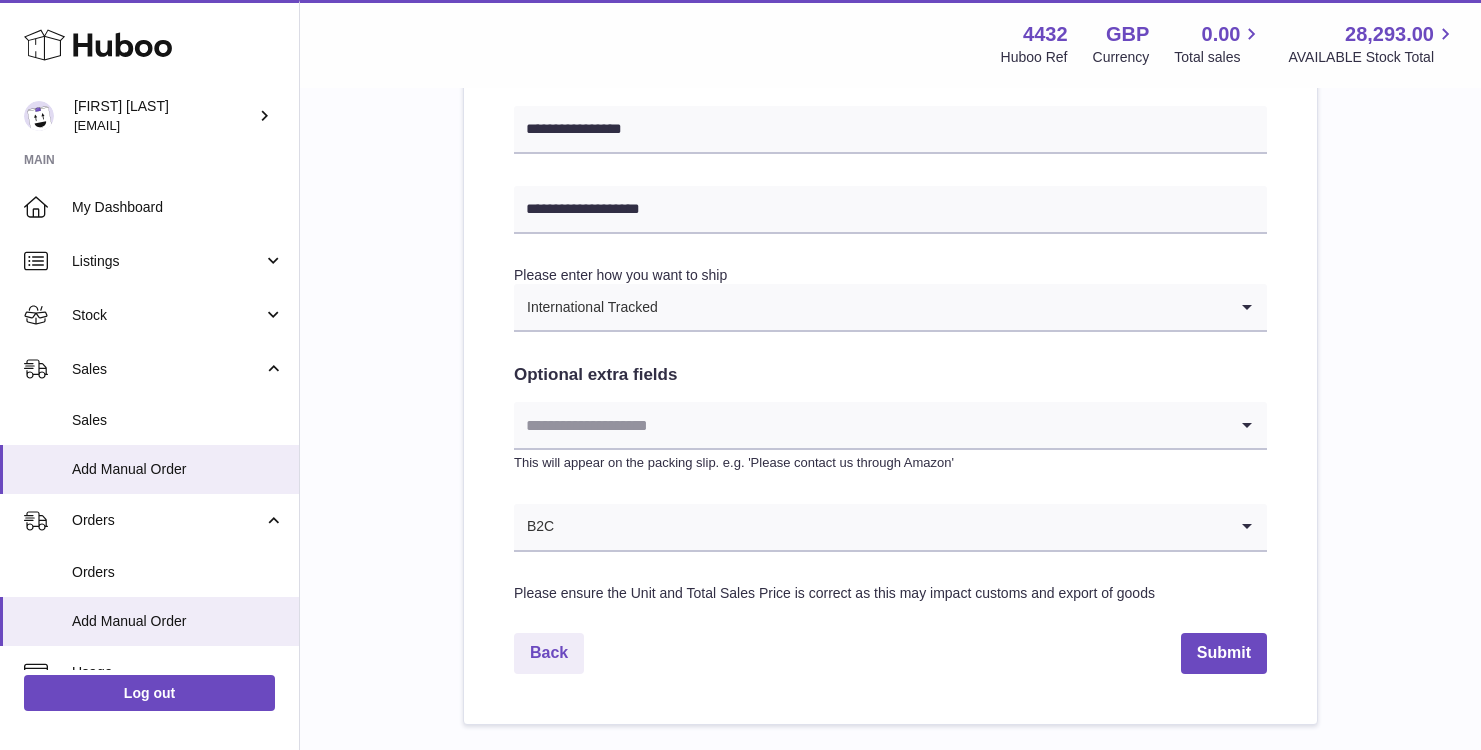 scroll, scrollTop: 943, scrollLeft: 0, axis: vertical 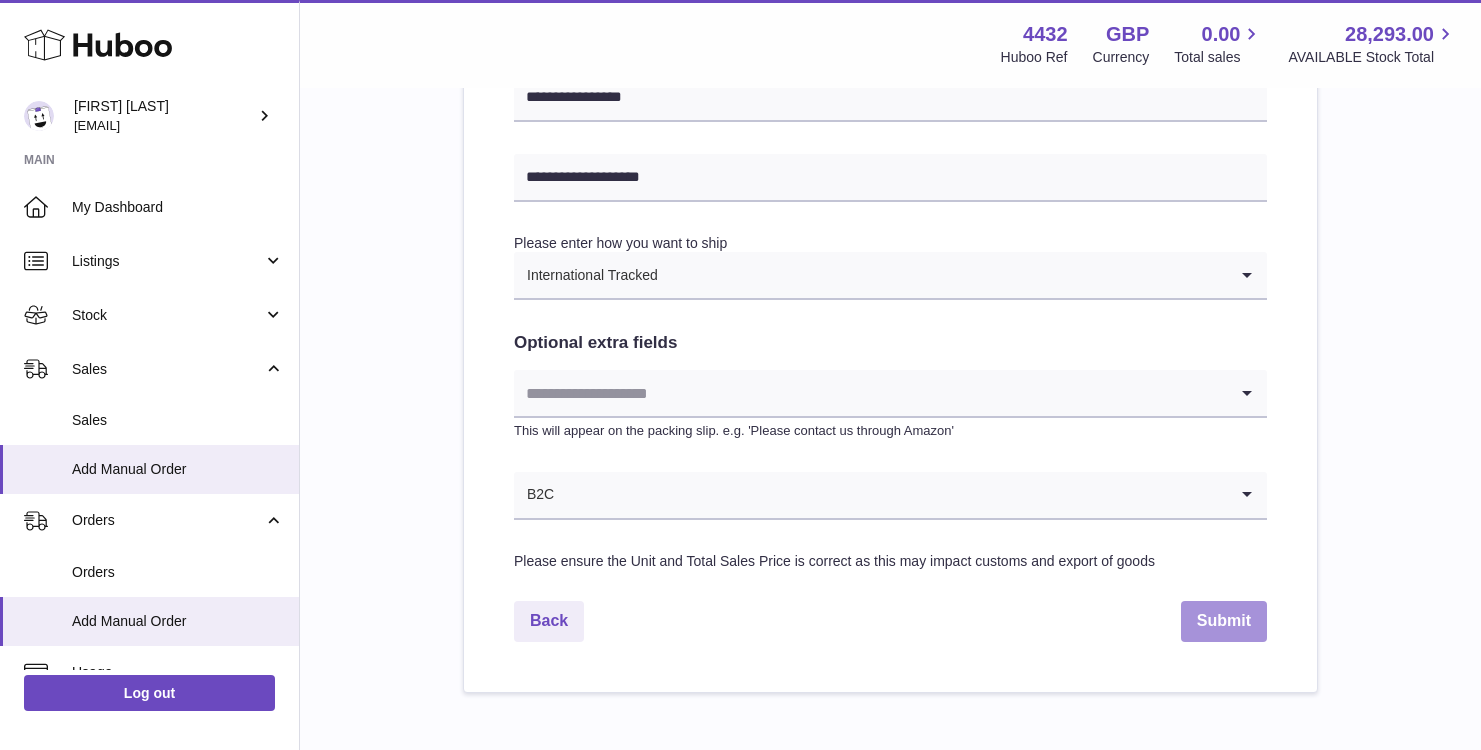 click on "Submit" at bounding box center [1224, 621] 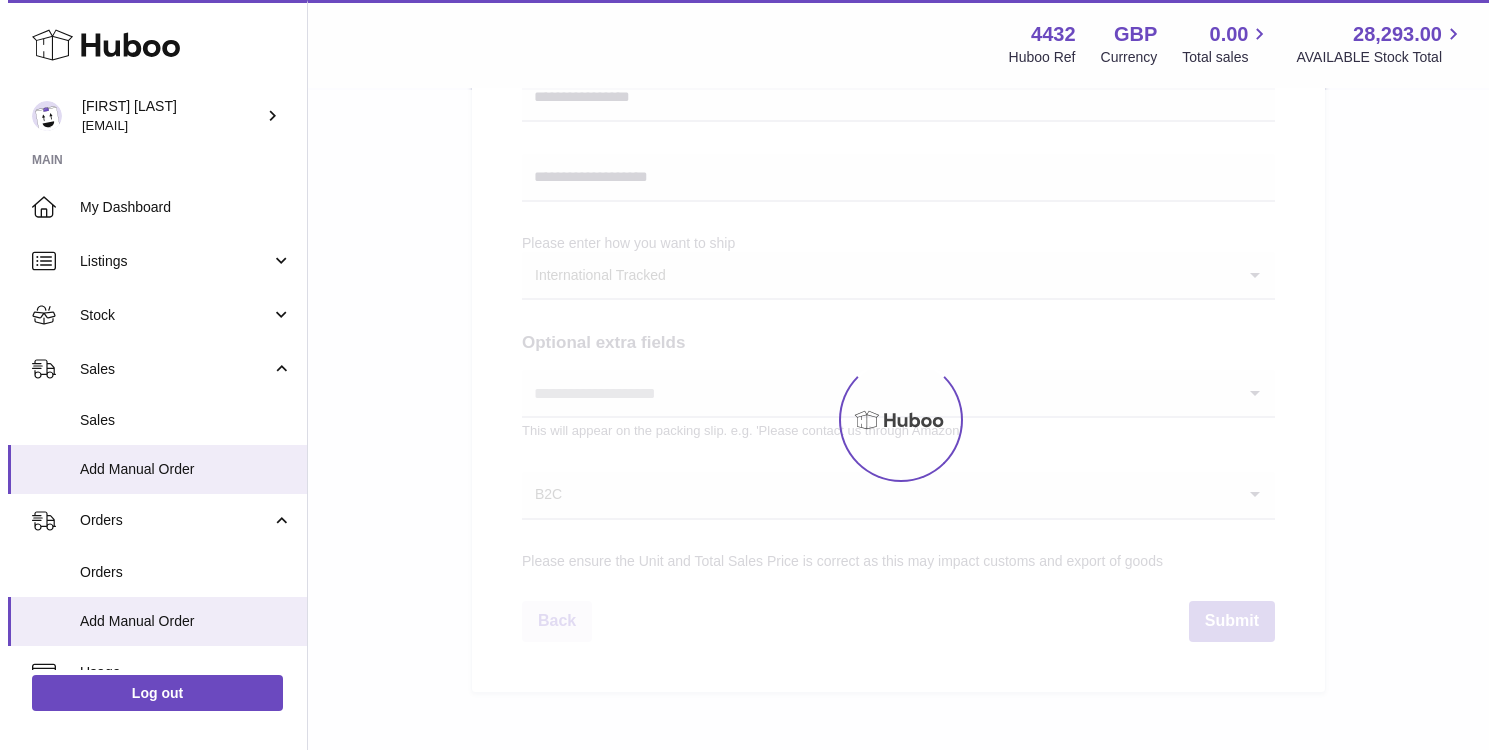 scroll, scrollTop: 0, scrollLeft: 0, axis: both 